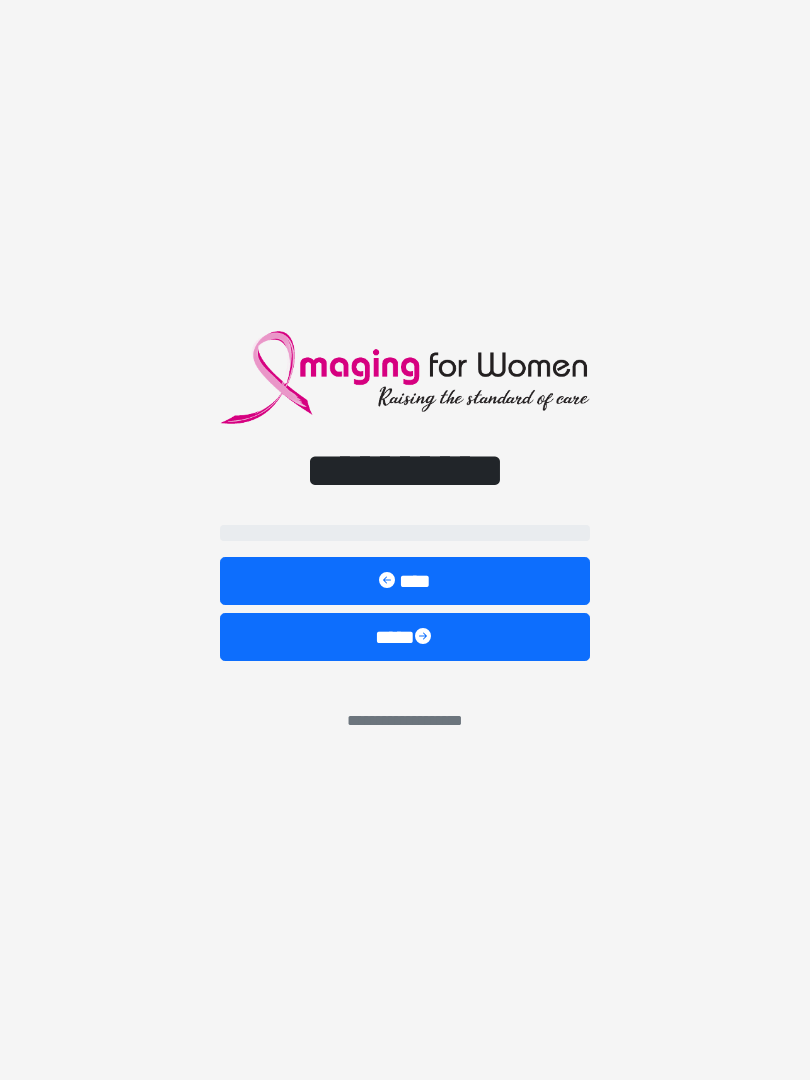 scroll, scrollTop: 0, scrollLeft: 0, axis: both 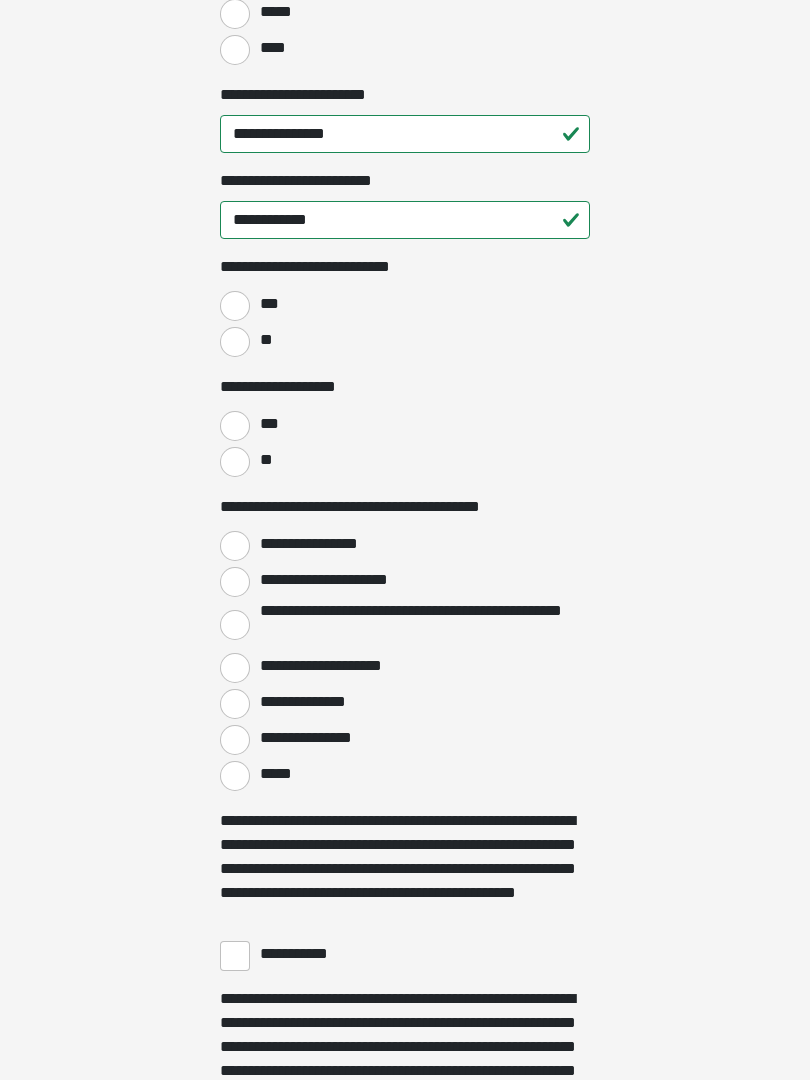 click on "**" at bounding box center [235, 342] 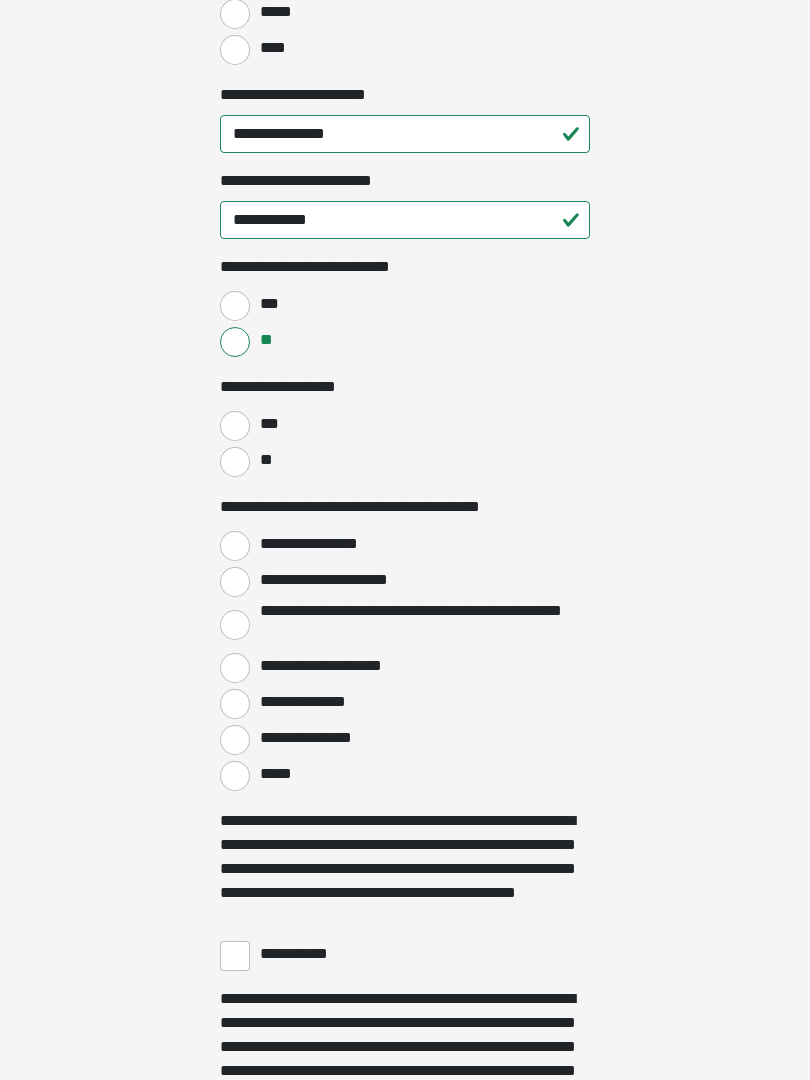 click on "**" at bounding box center (235, 462) 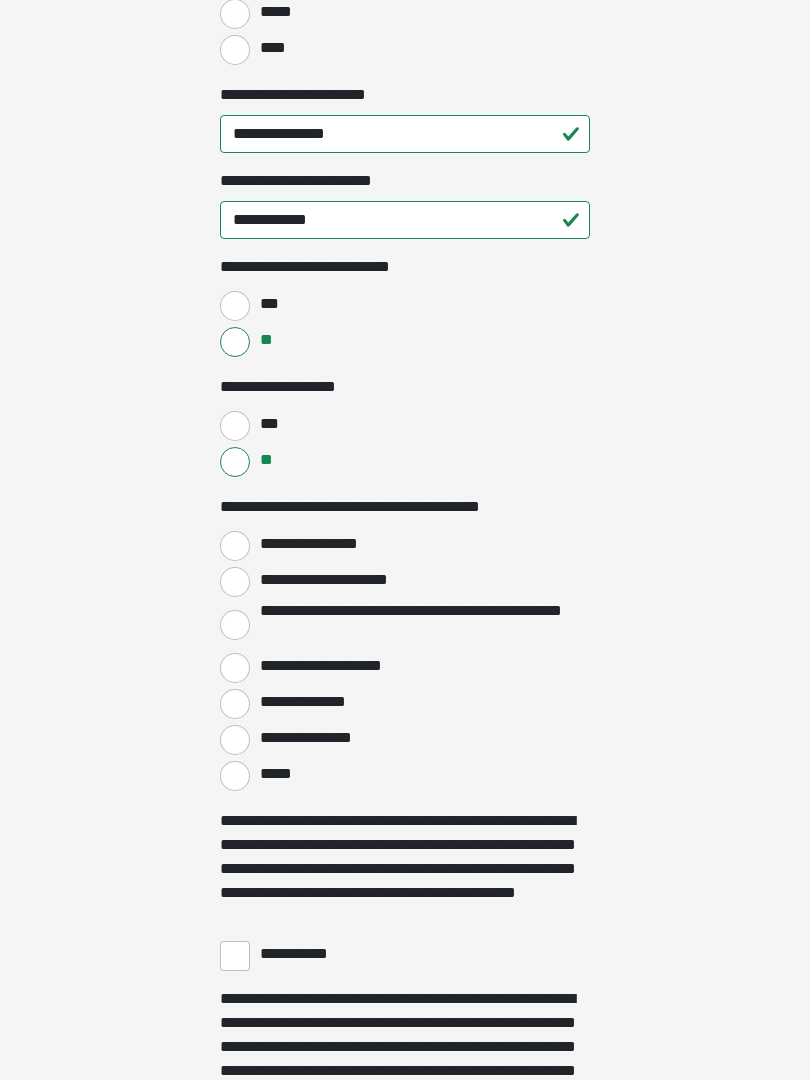 click on "**********" at bounding box center (235, 546) 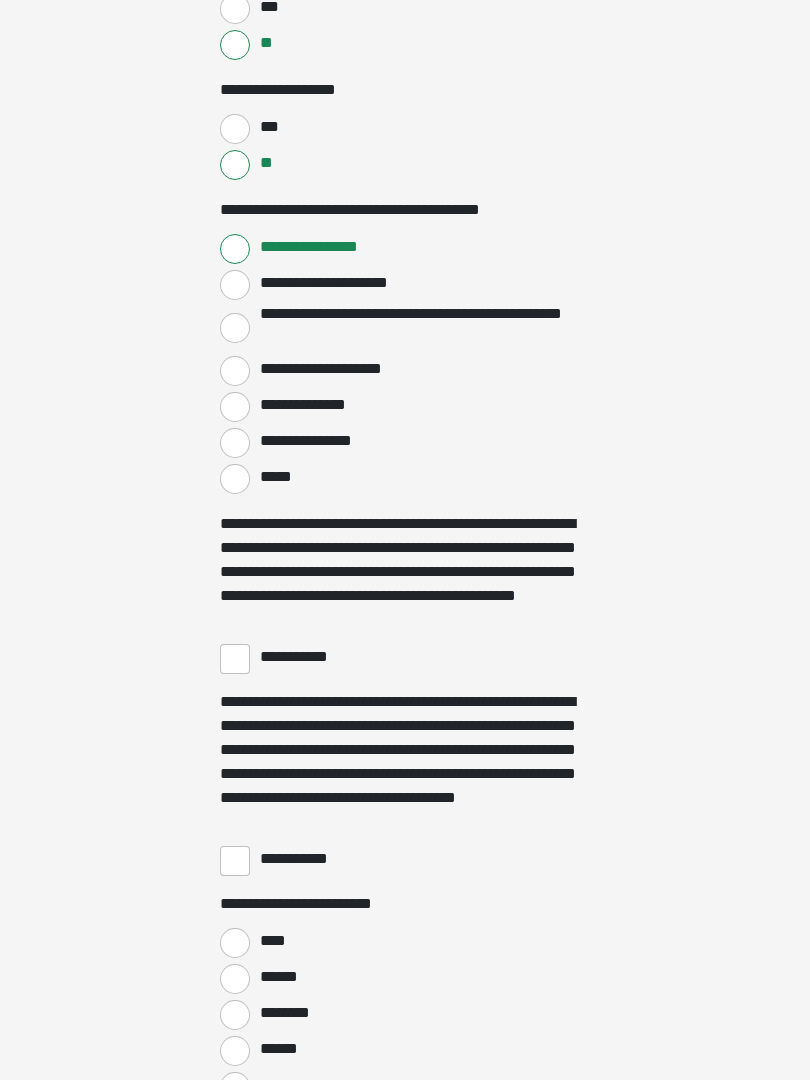 scroll, scrollTop: 3231, scrollLeft: 0, axis: vertical 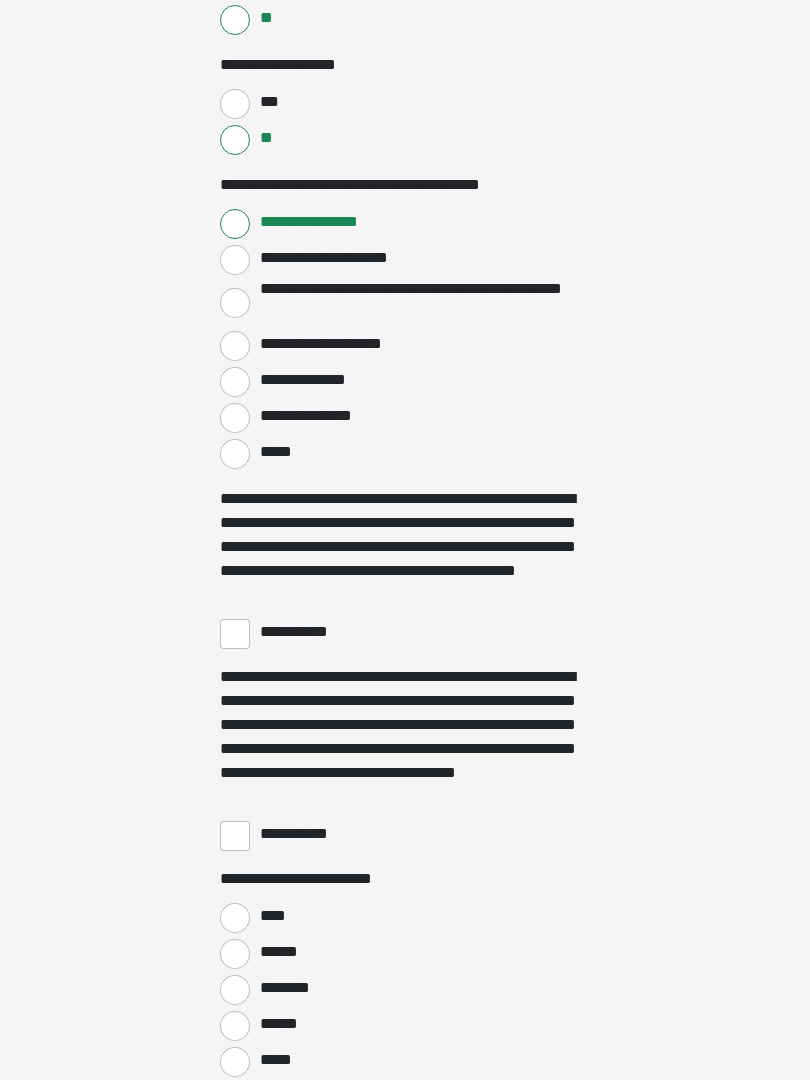 click on "**********" at bounding box center [235, 634] 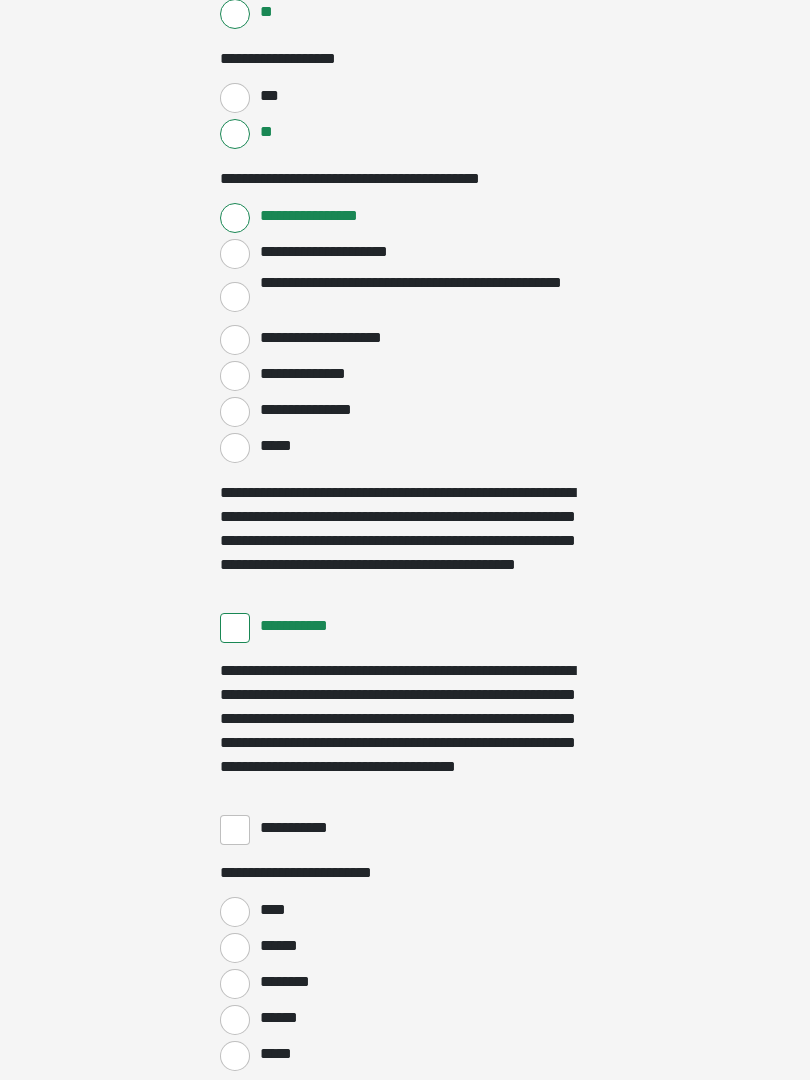 scroll, scrollTop: 3237, scrollLeft: 0, axis: vertical 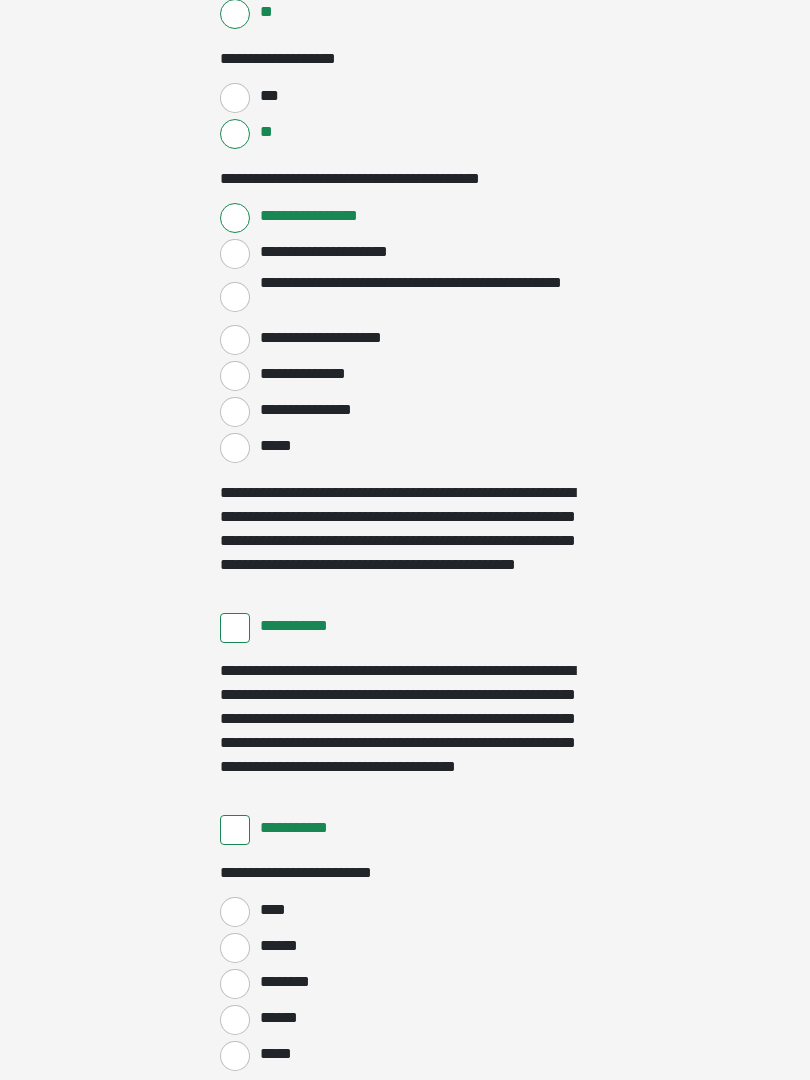 click on "****" at bounding box center [235, 912] 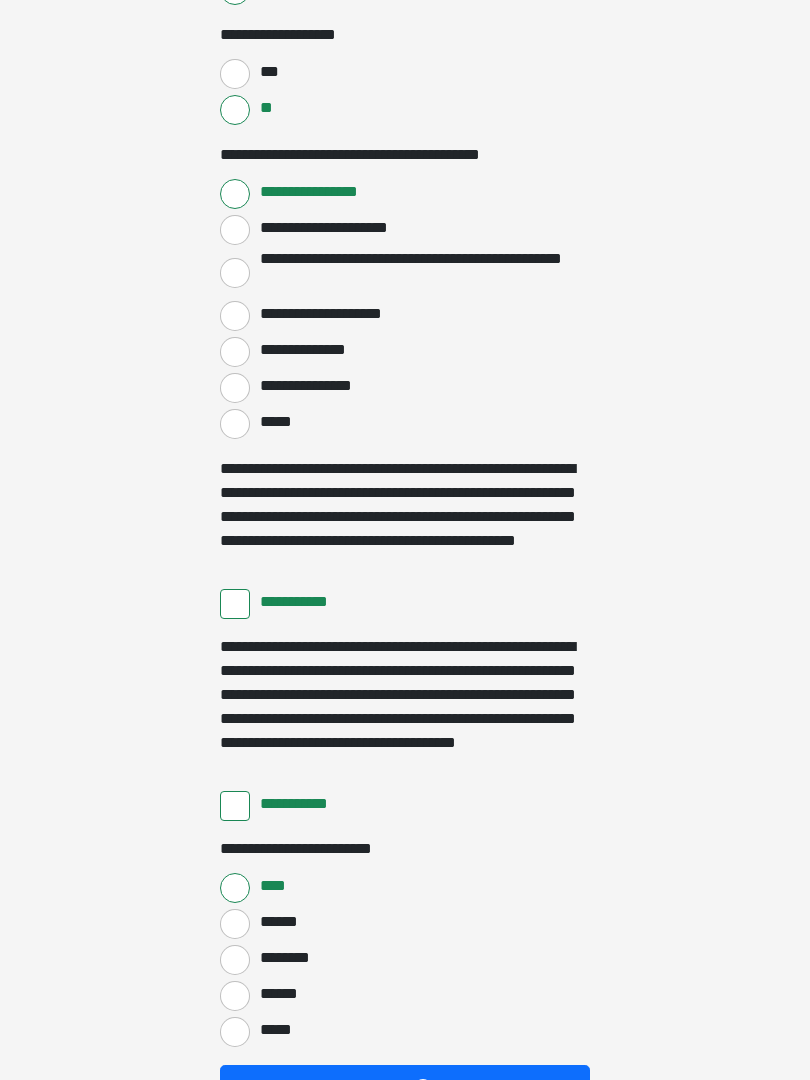 scroll, scrollTop: 3397, scrollLeft: 0, axis: vertical 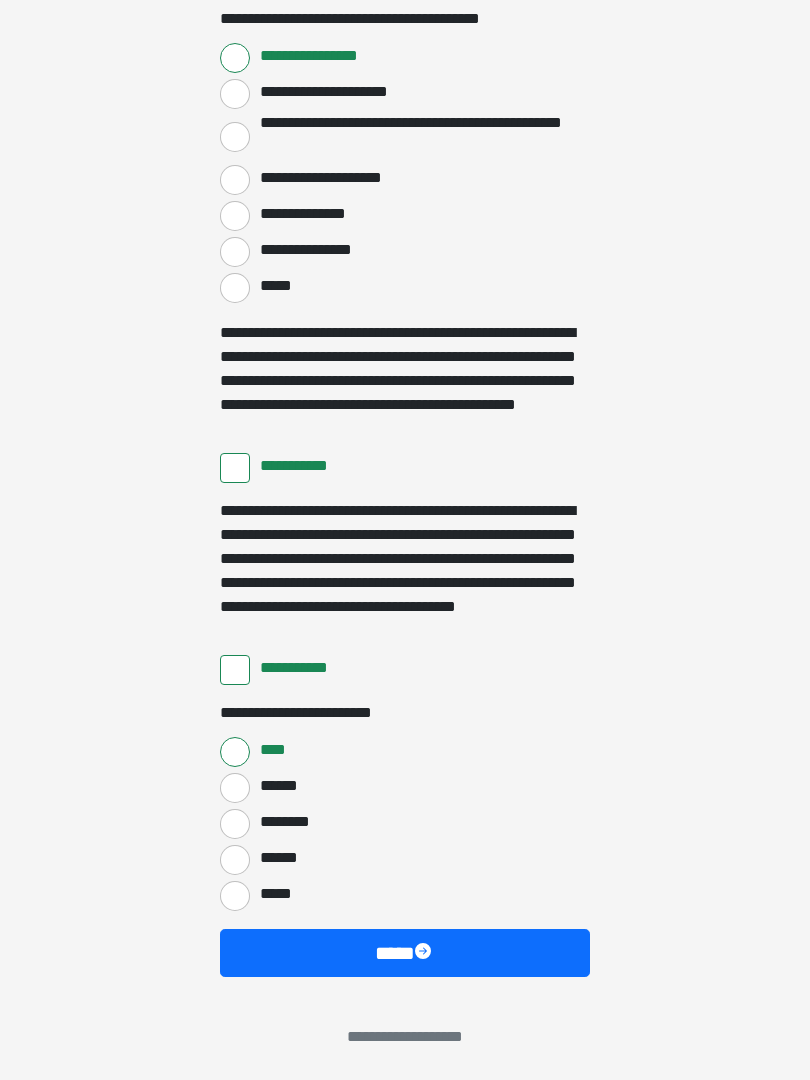 click at bounding box center (425, 953) 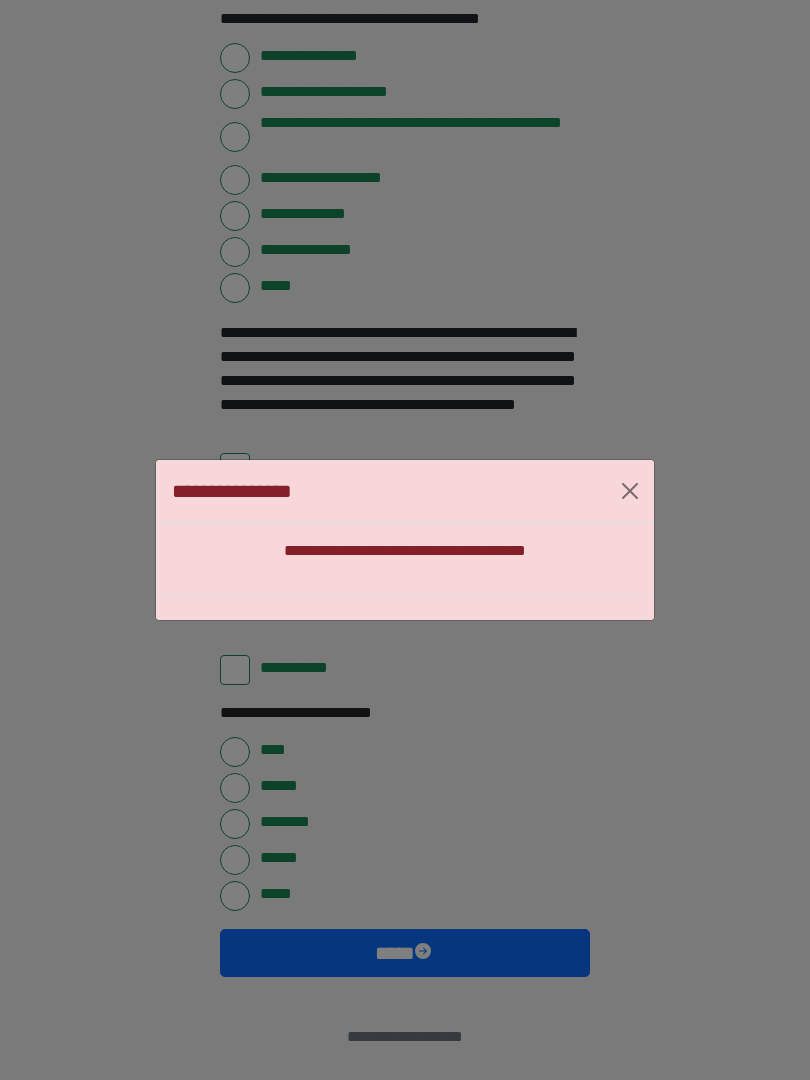 click at bounding box center (630, 491) 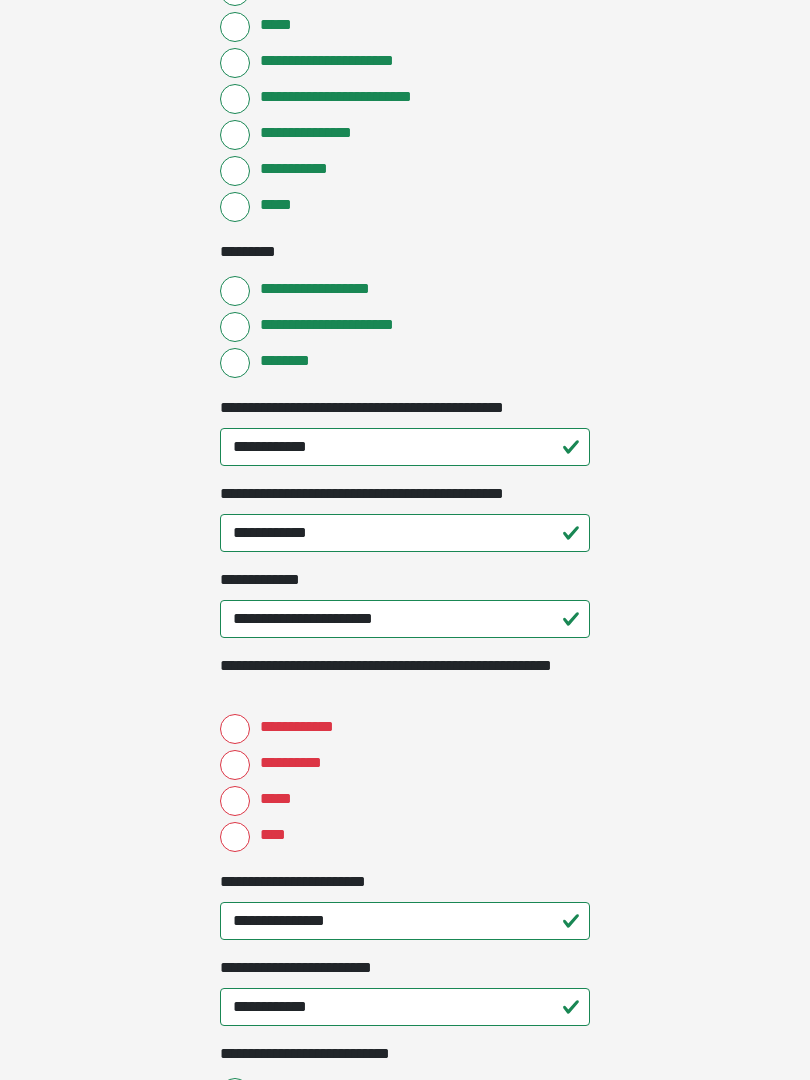 scroll, scrollTop: 2122, scrollLeft: 0, axis: vertical 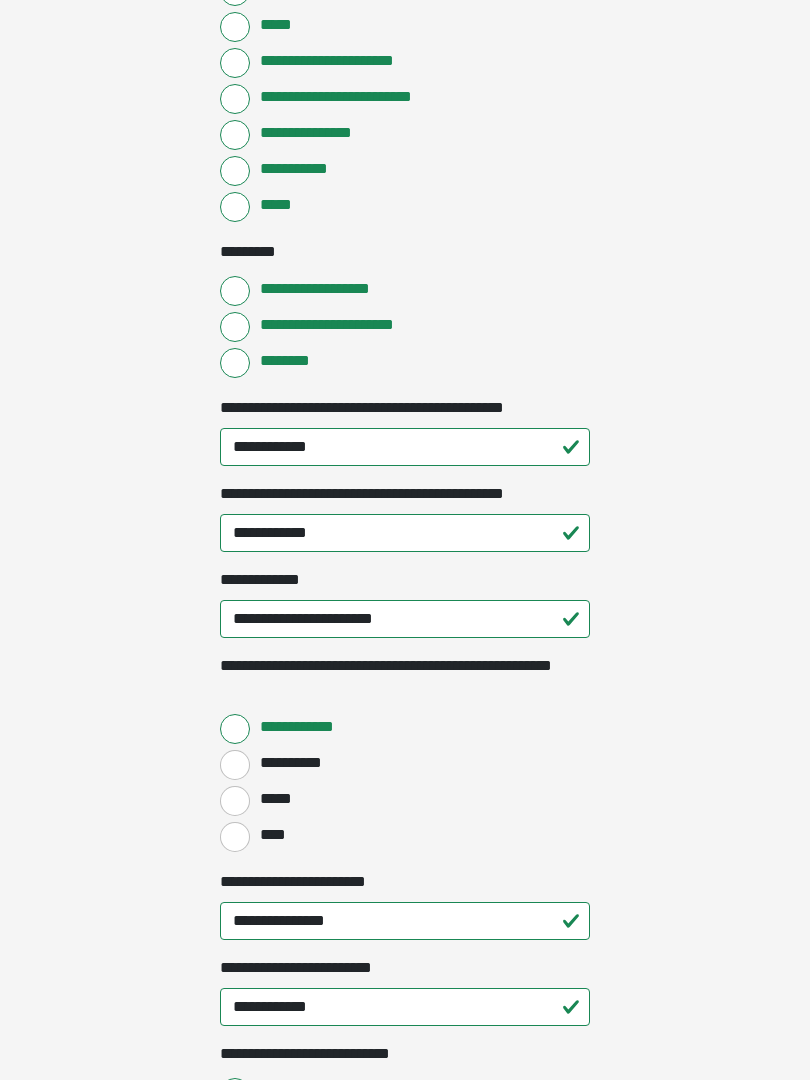 click on "****" at bounding box center (235, 837) 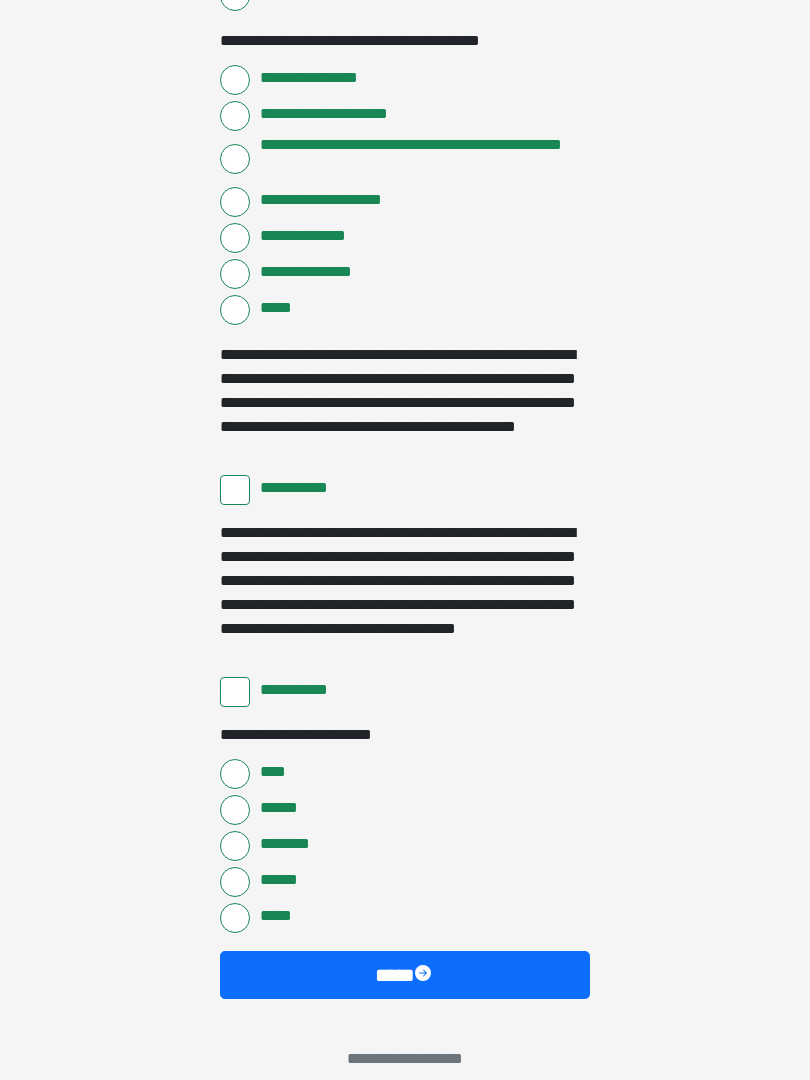 scroll, scrollTop: 3397, scrollLeft: 0, axis: vertical 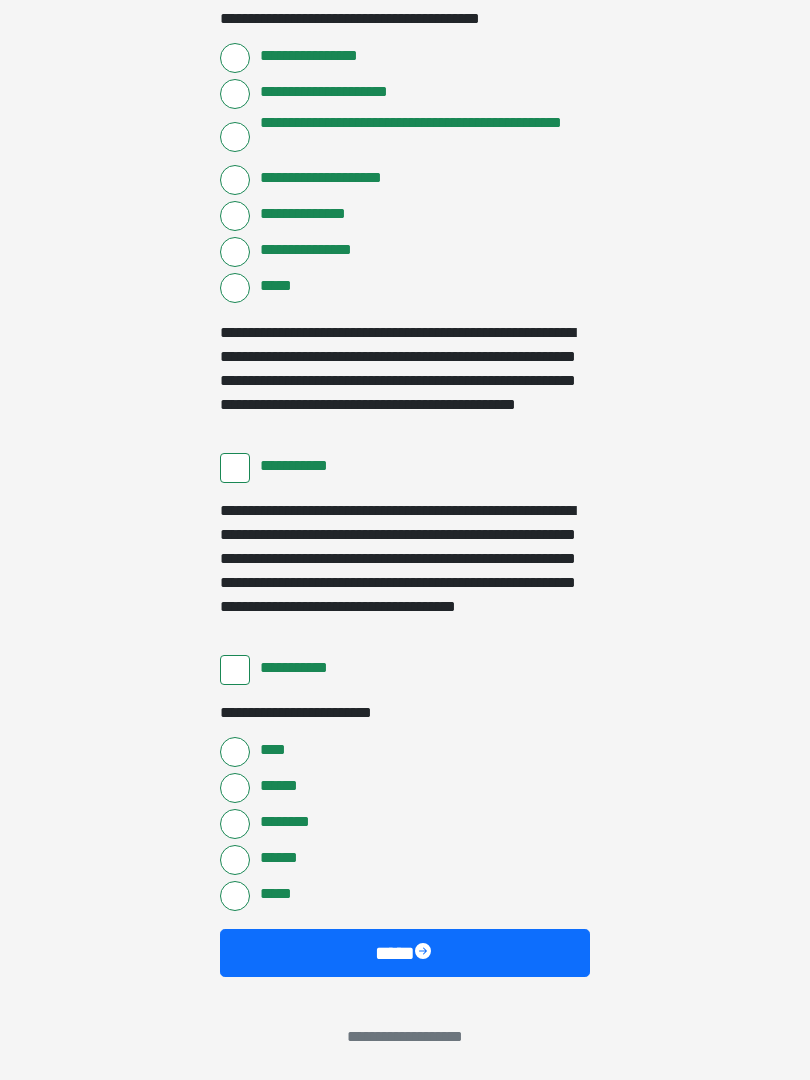 click on "****" at bounding box center [405, 953] 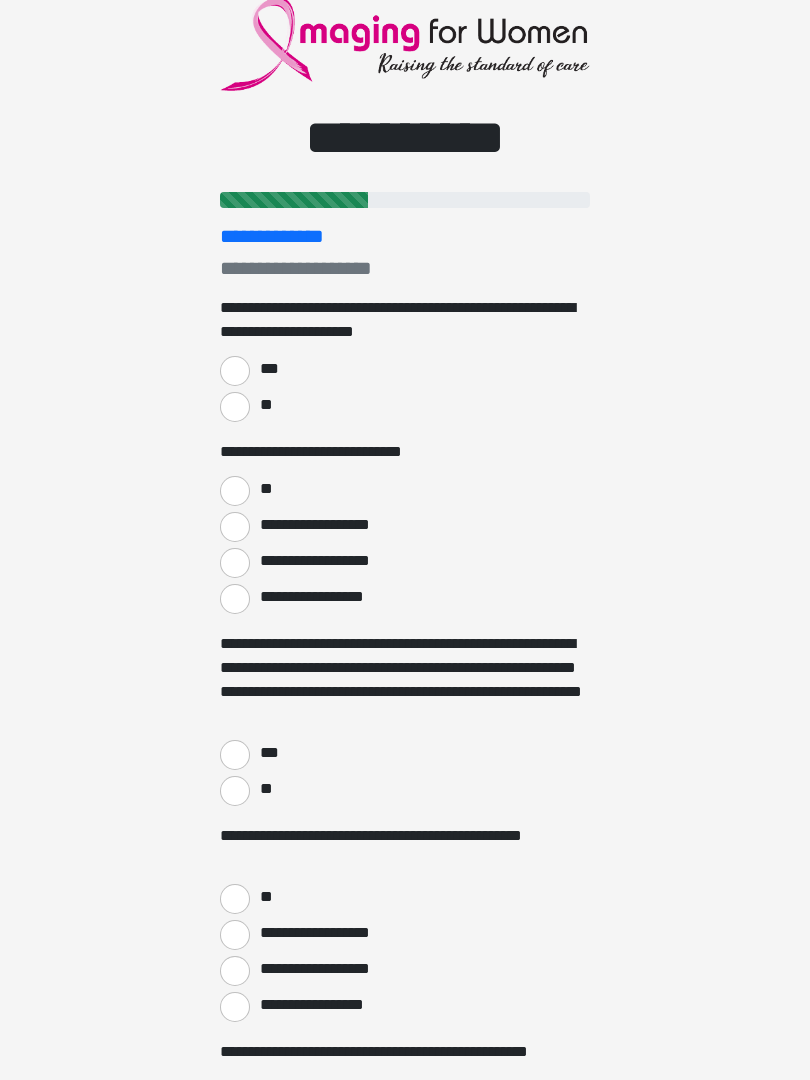 scroll, scrollTop: 0, scrollLeft: 0, axis: both 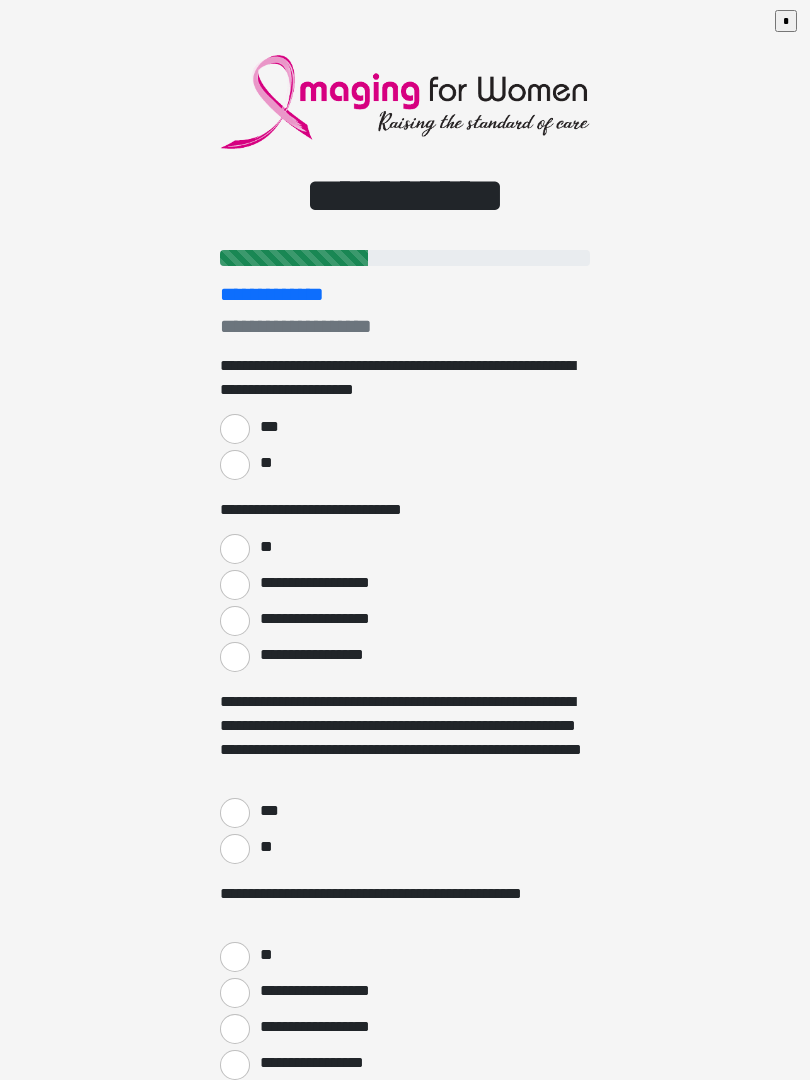 click on "***" at bounding box center [235, 429] 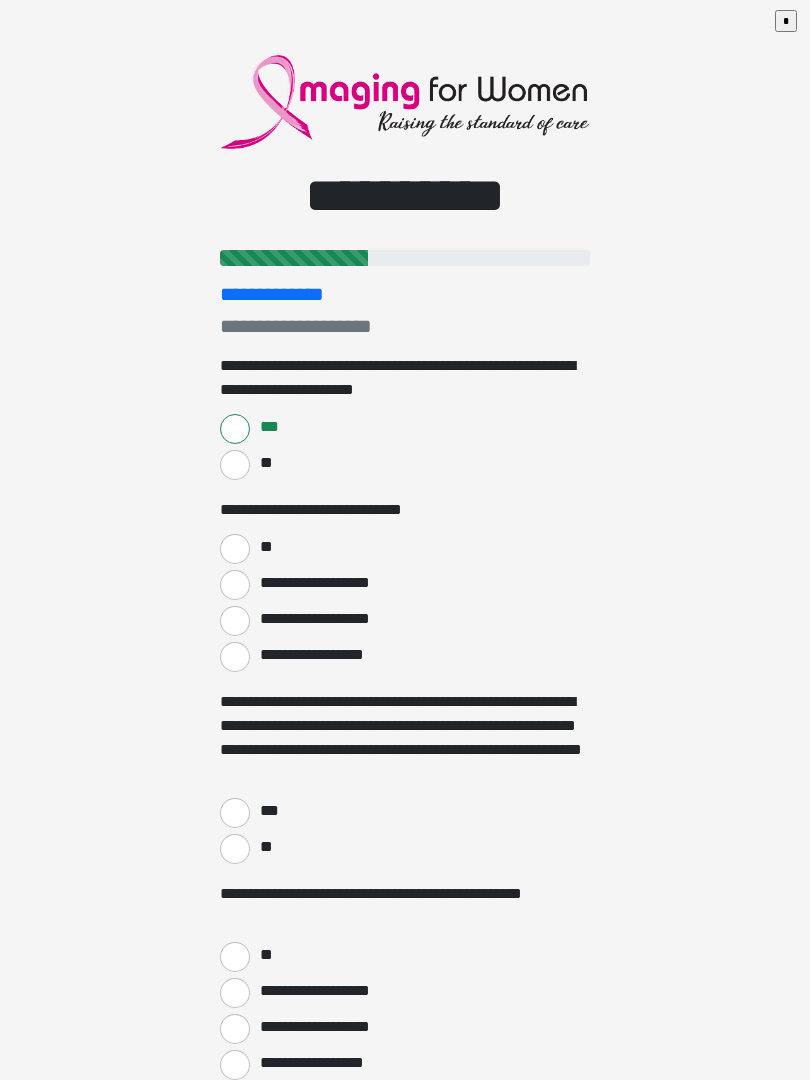 click on "**" at bounding box center [235, 549] 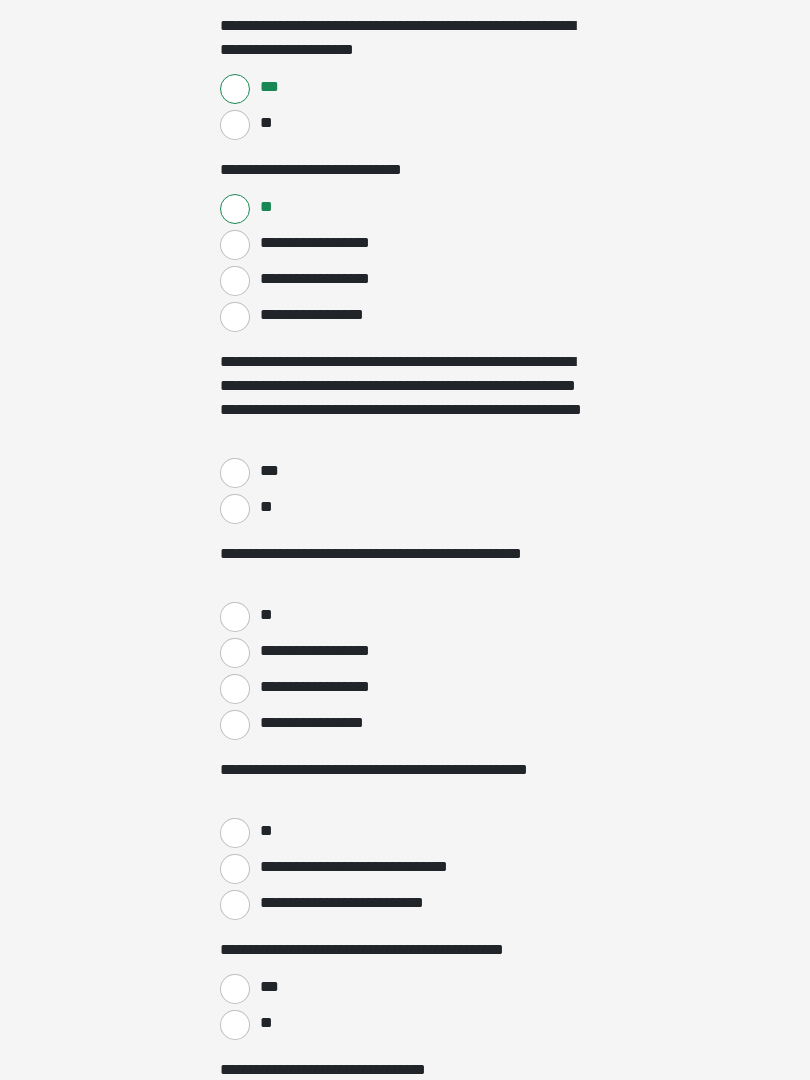 scroll, scrollTop: 340, scrollLeft: 0, axis: vertical 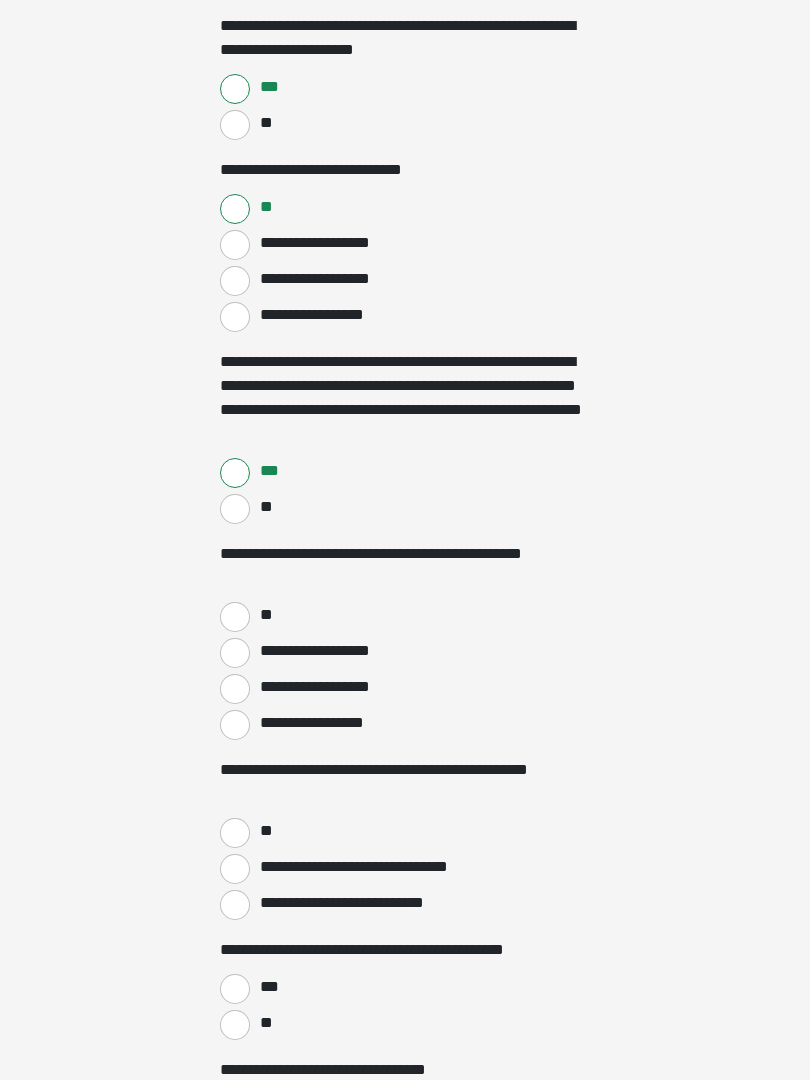 click on "**" at bounding box center (235, 617) 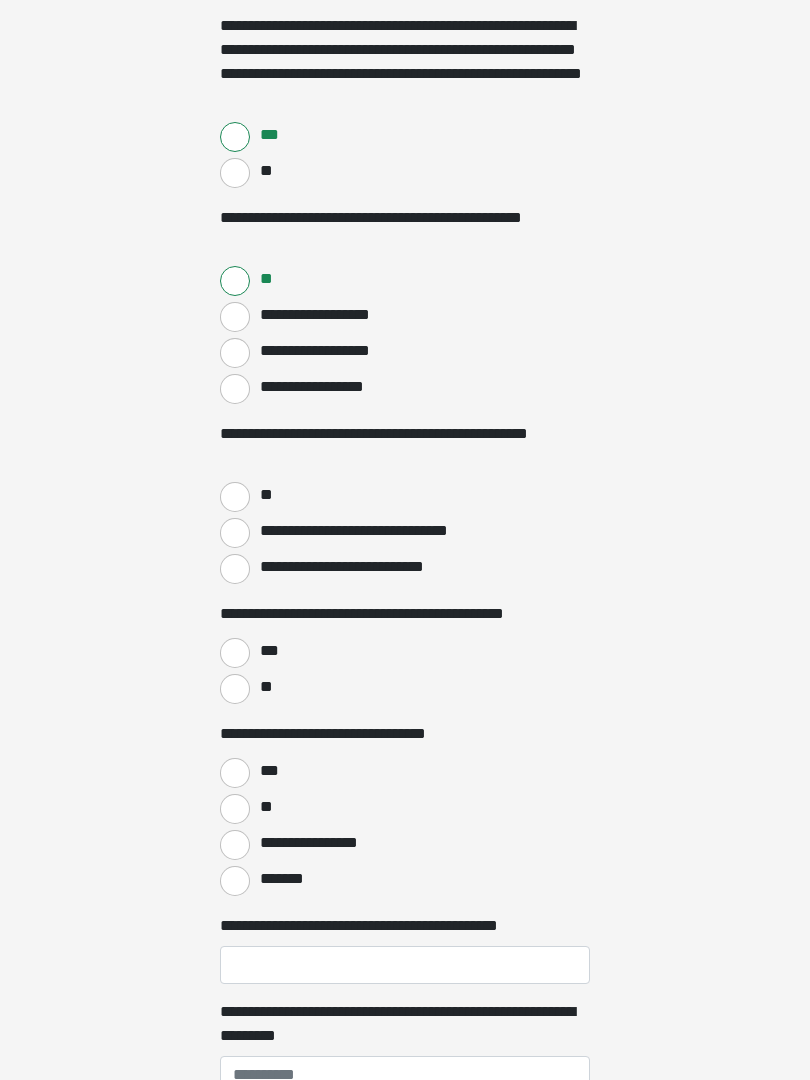 scroll, scrollTop: 676, scrollLeft: 0, axis: vertical 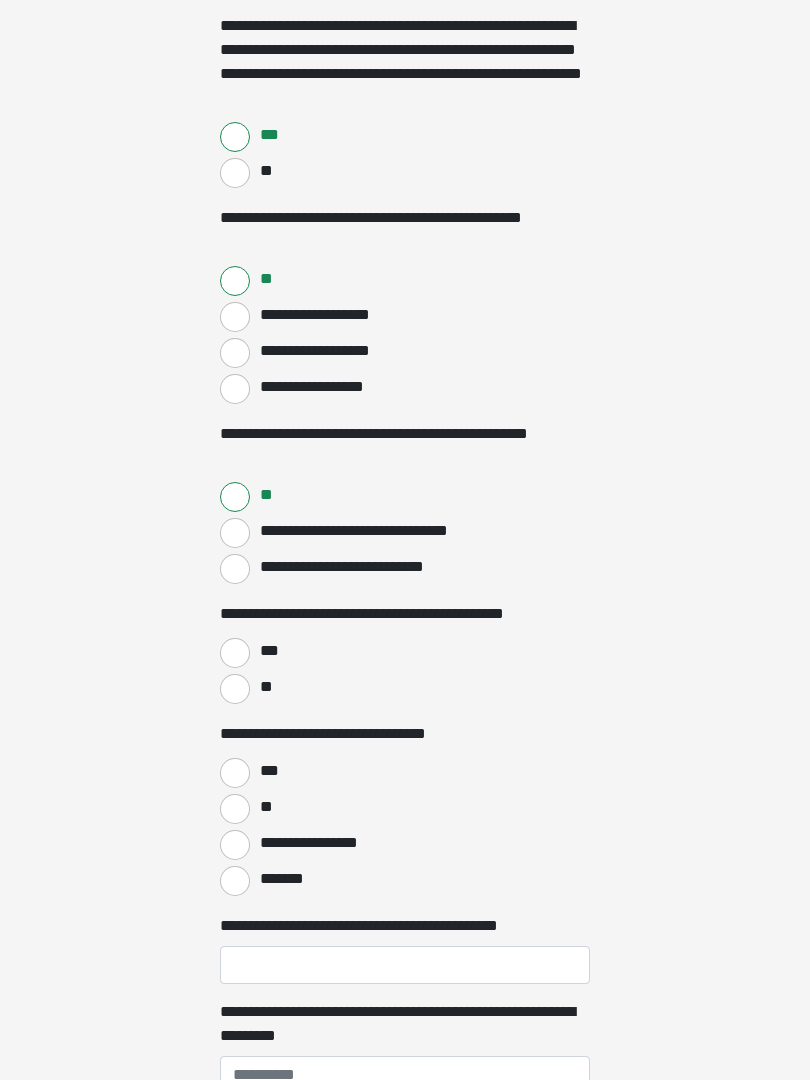 click on "***" at bounding box center (235, 653) 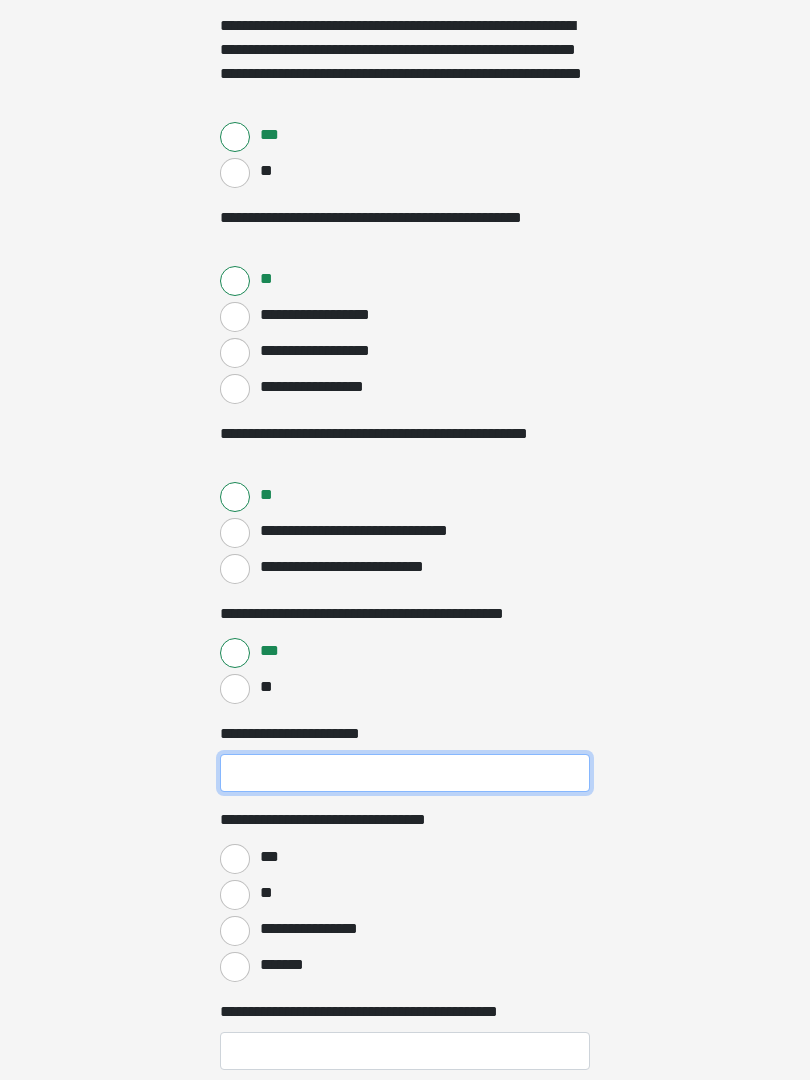click on "**********" at bounding box center (405, 773) 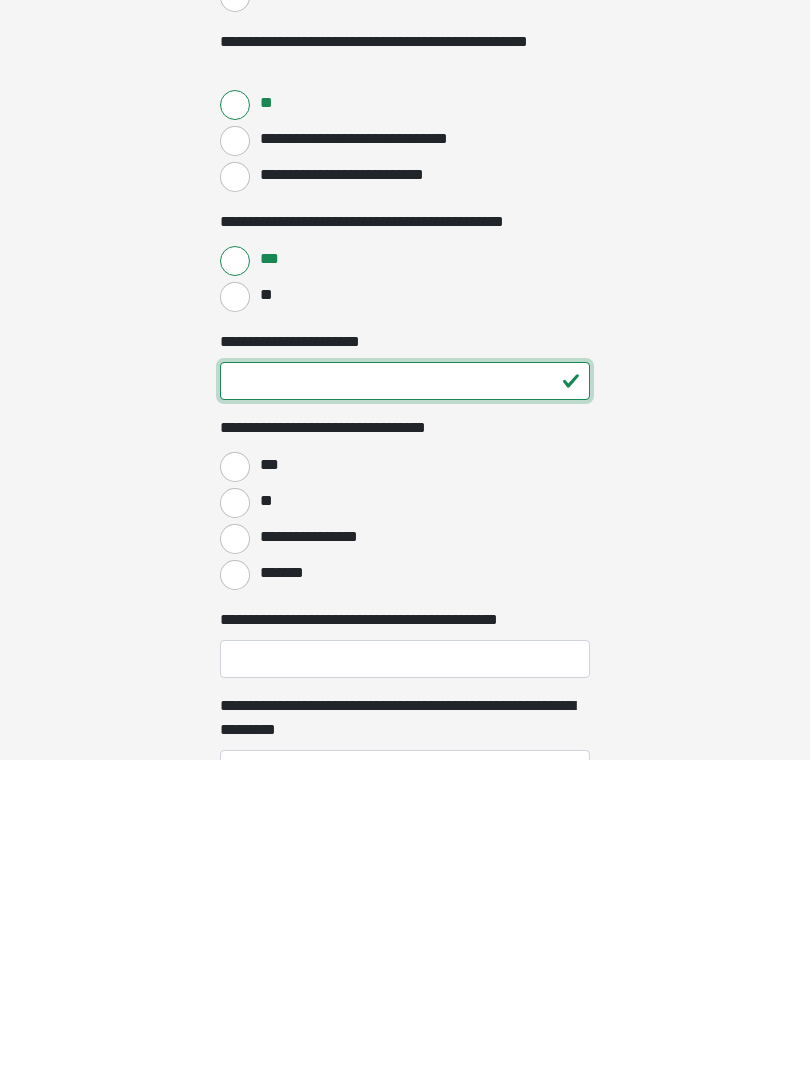 type on "**" 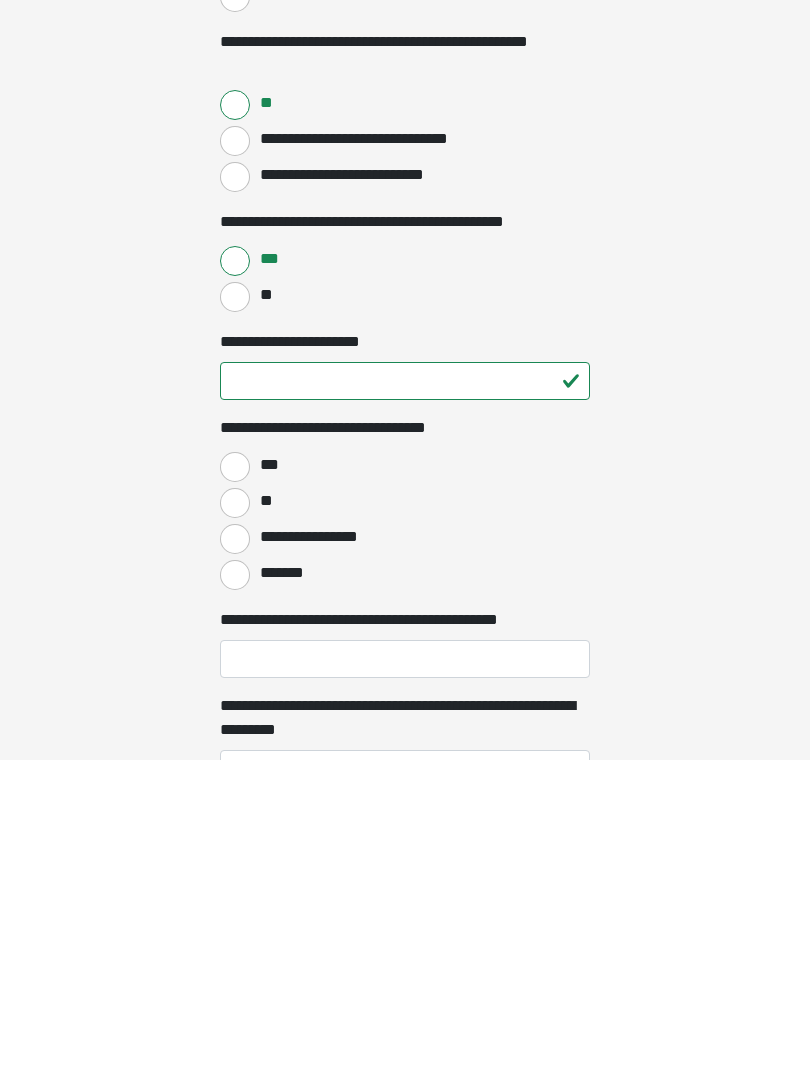 click on "***" at bounding box center [235, 787] 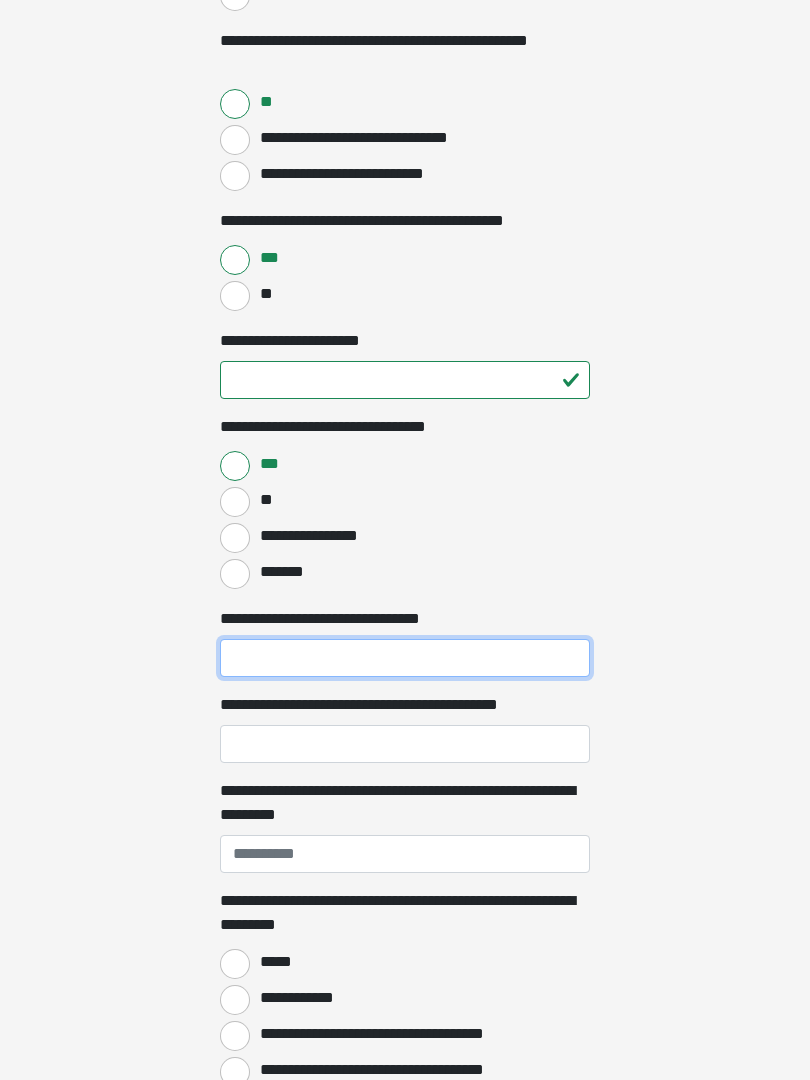 click on "**********" at bounding box center (405, 658) 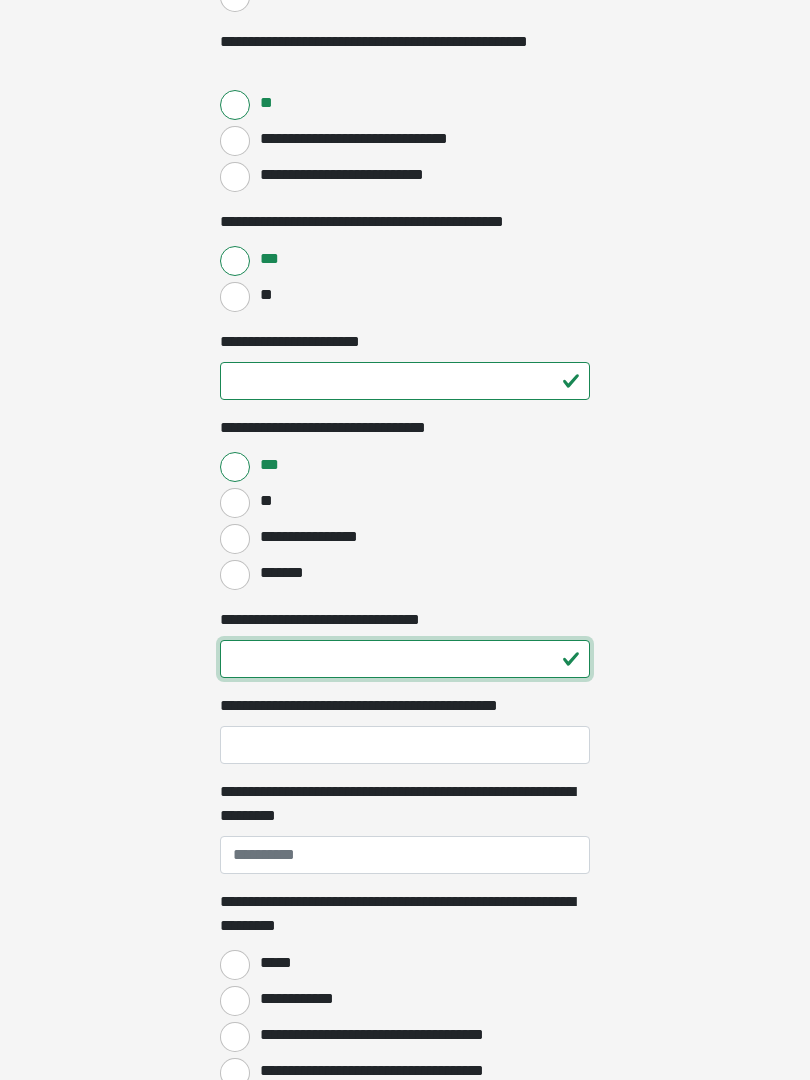 type on "**" 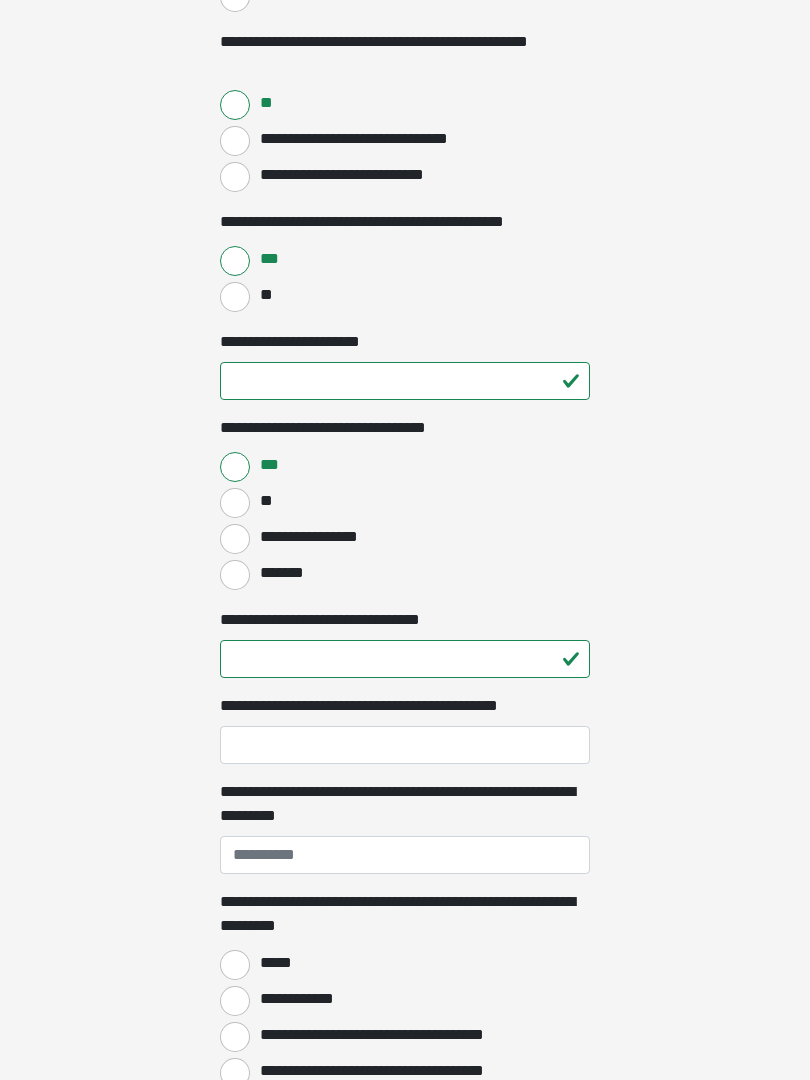 click on "**********" at bounding box center (405, -528) 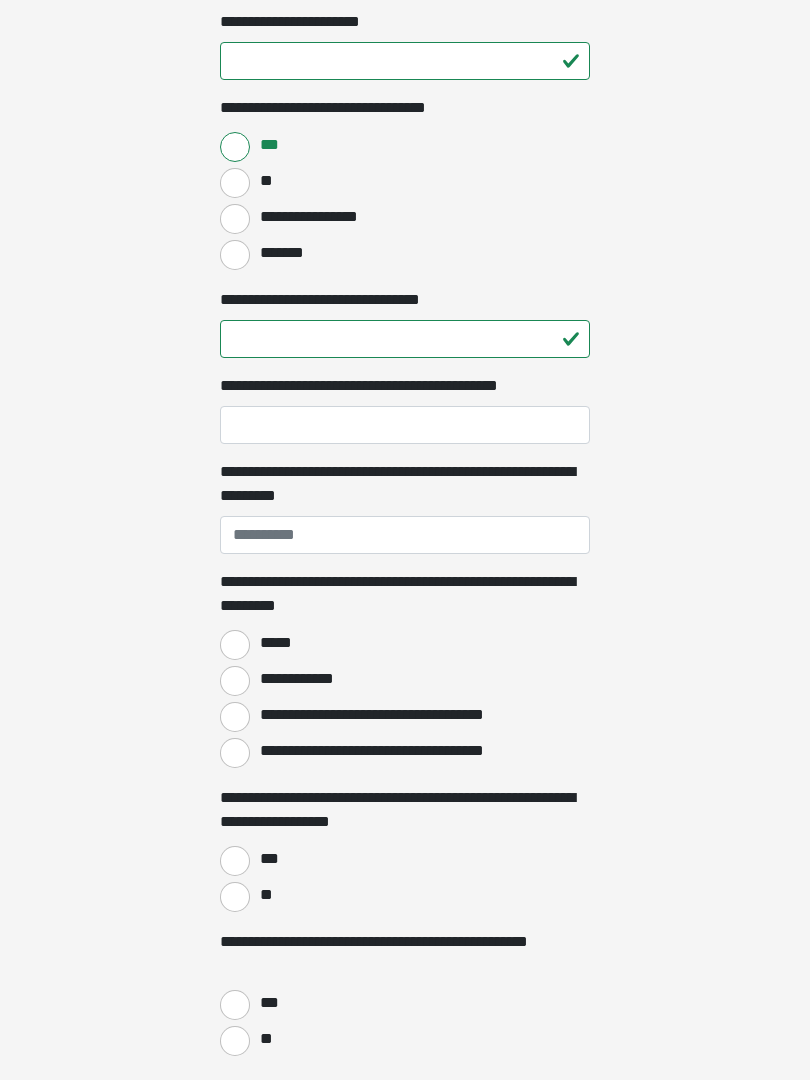 scroll, scrollTop: 1368, scrollLeft: 0, axis: vertical 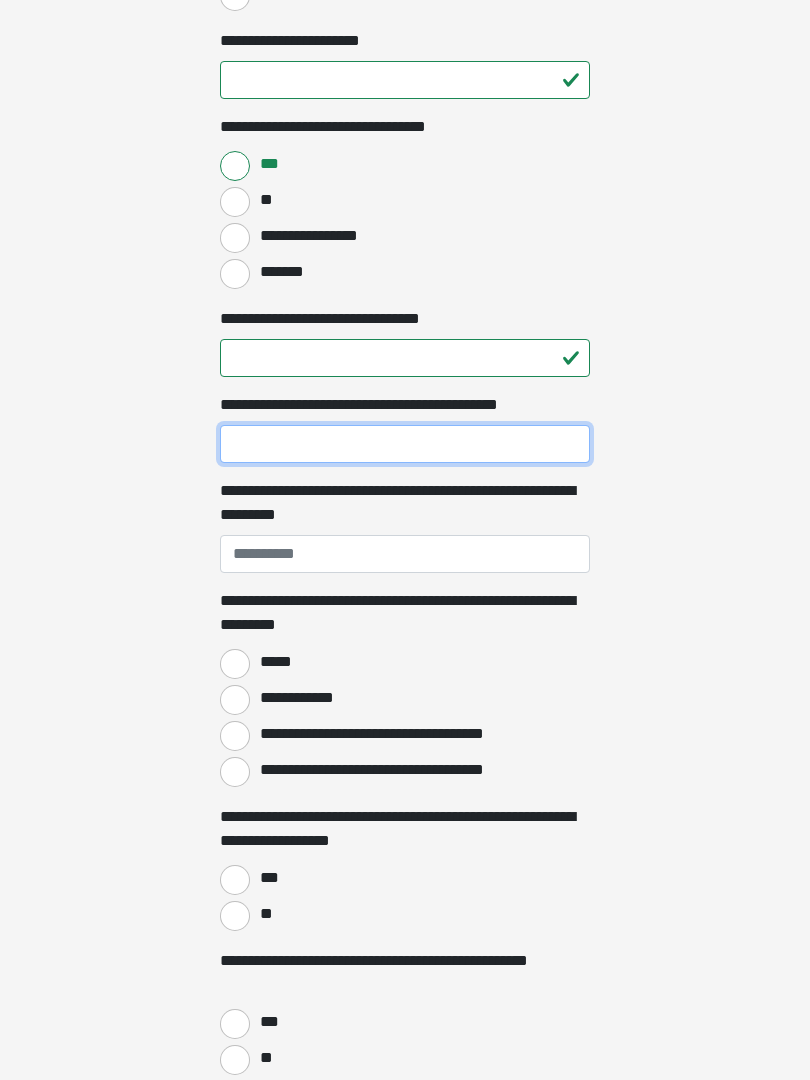 click on "**********" at bounding box center (405, 445) 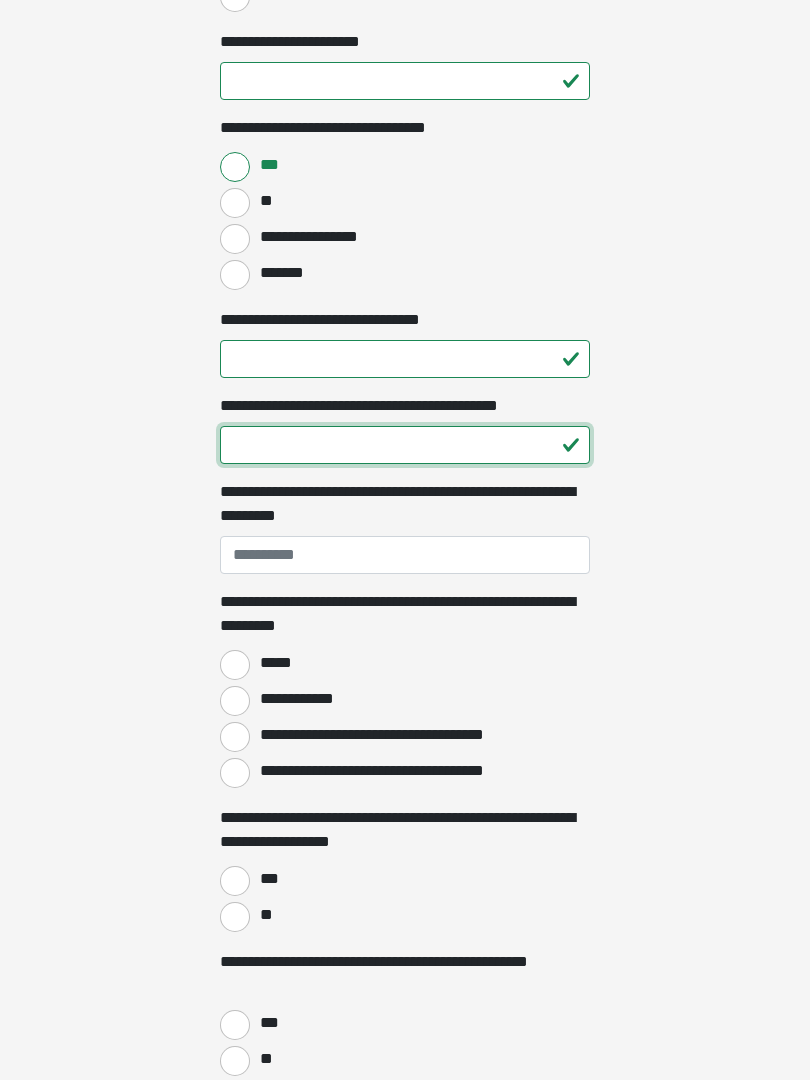 type on "**" 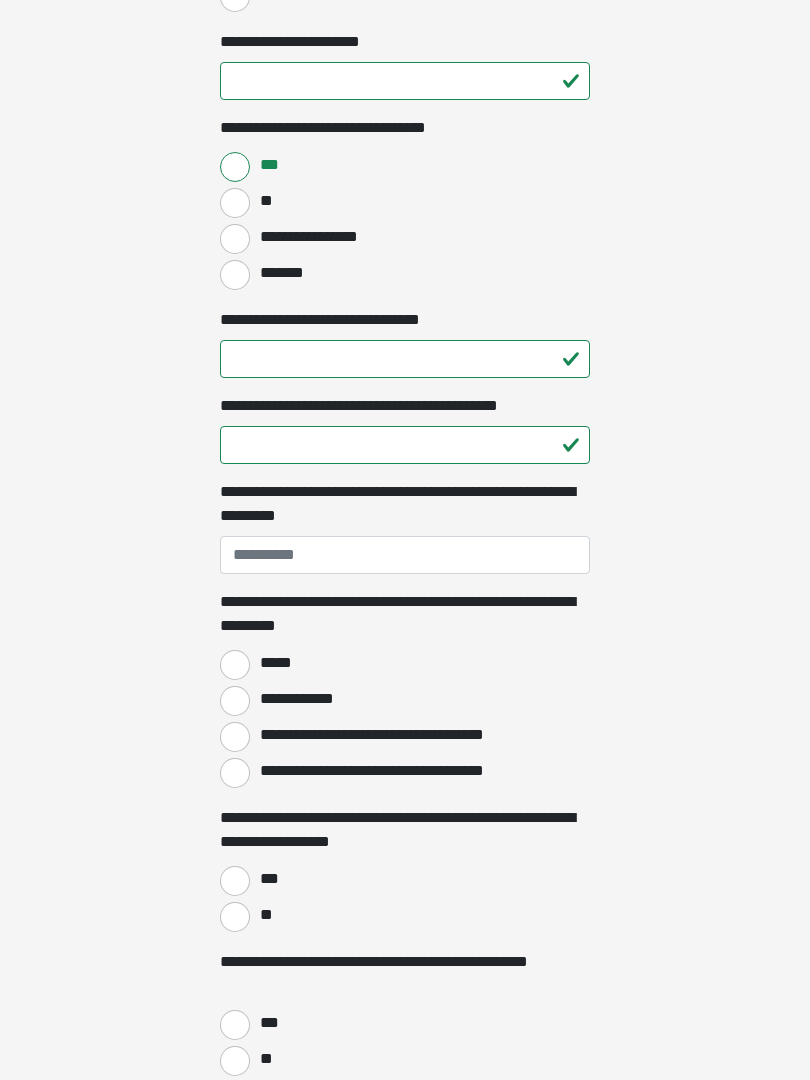 click on "*****" at bounding box center (235, 665) 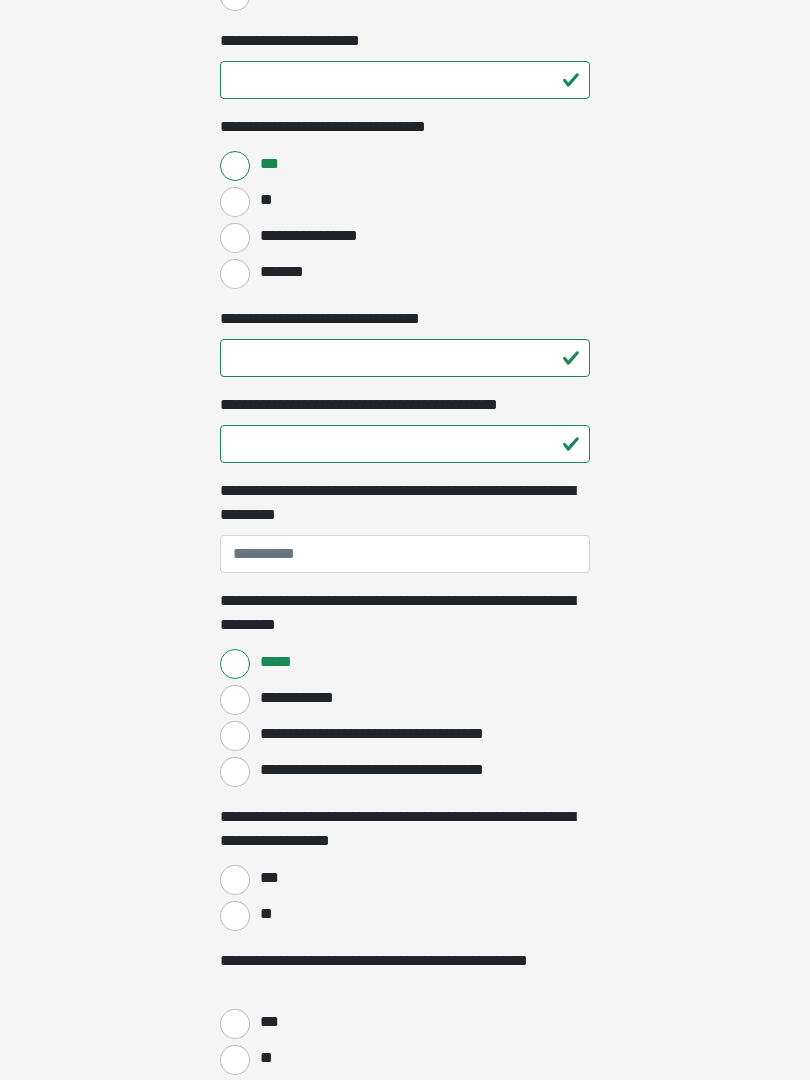 click on "*****" at bounding box center [235, 664] 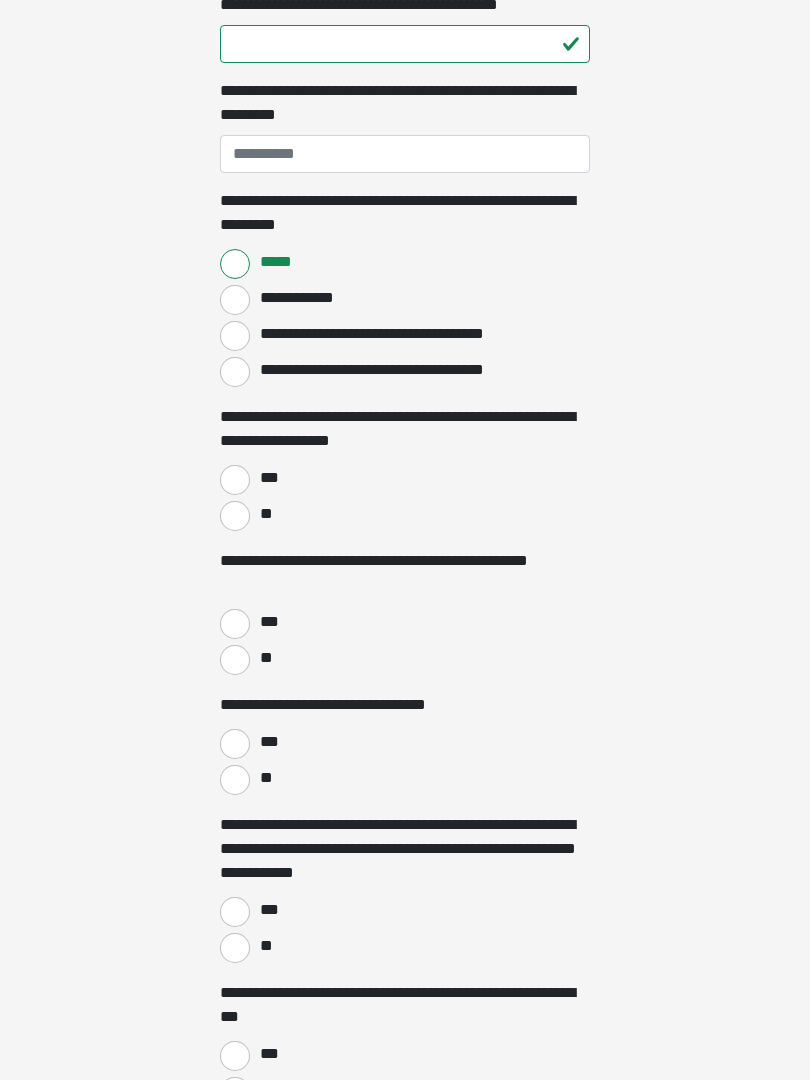 scroll, scrollTop: 1754, scrollLeft: 0, axis: vertical 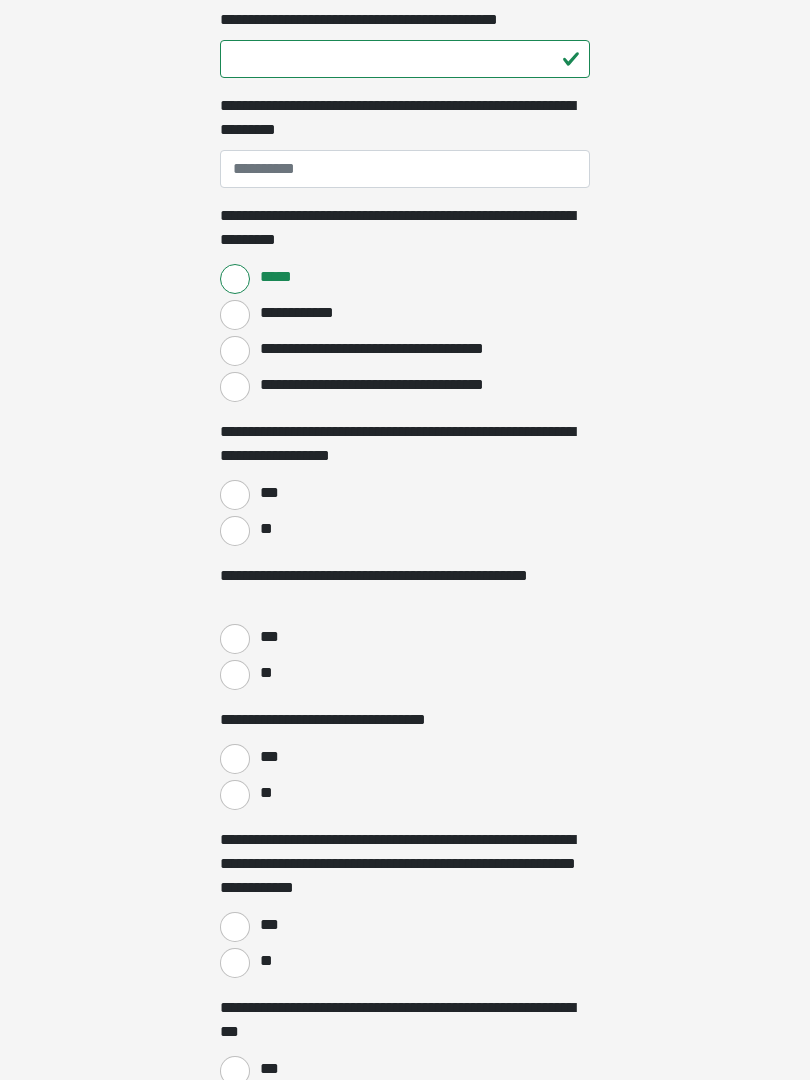 click on "**" at bounding box center [235, 531] 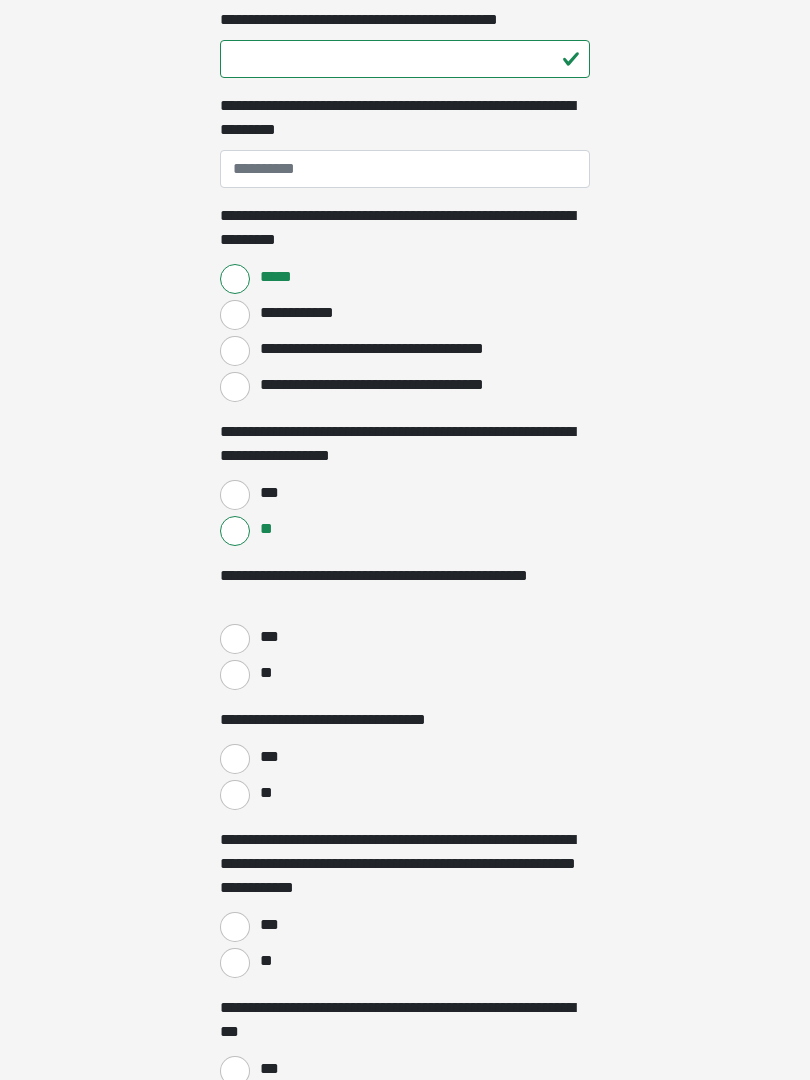 click on "**" at bounding box center [235, 675] 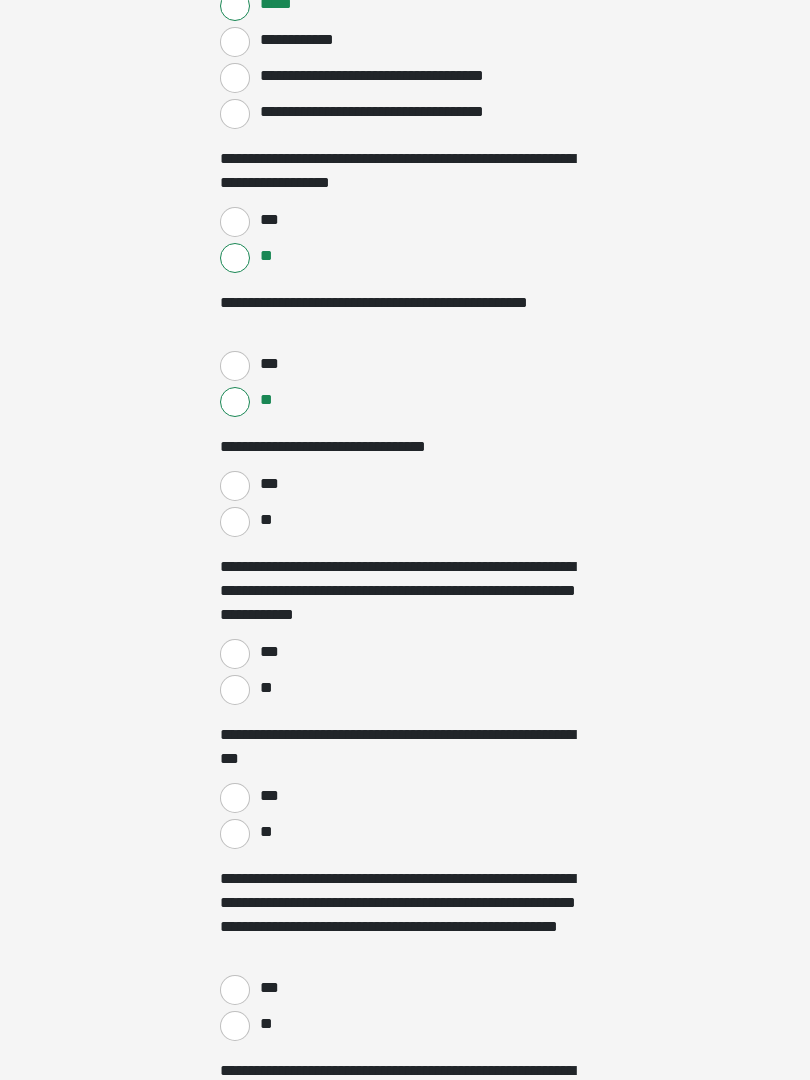 scroll, scrollTop: 2030, scrollLeft: 0, axis: vertical 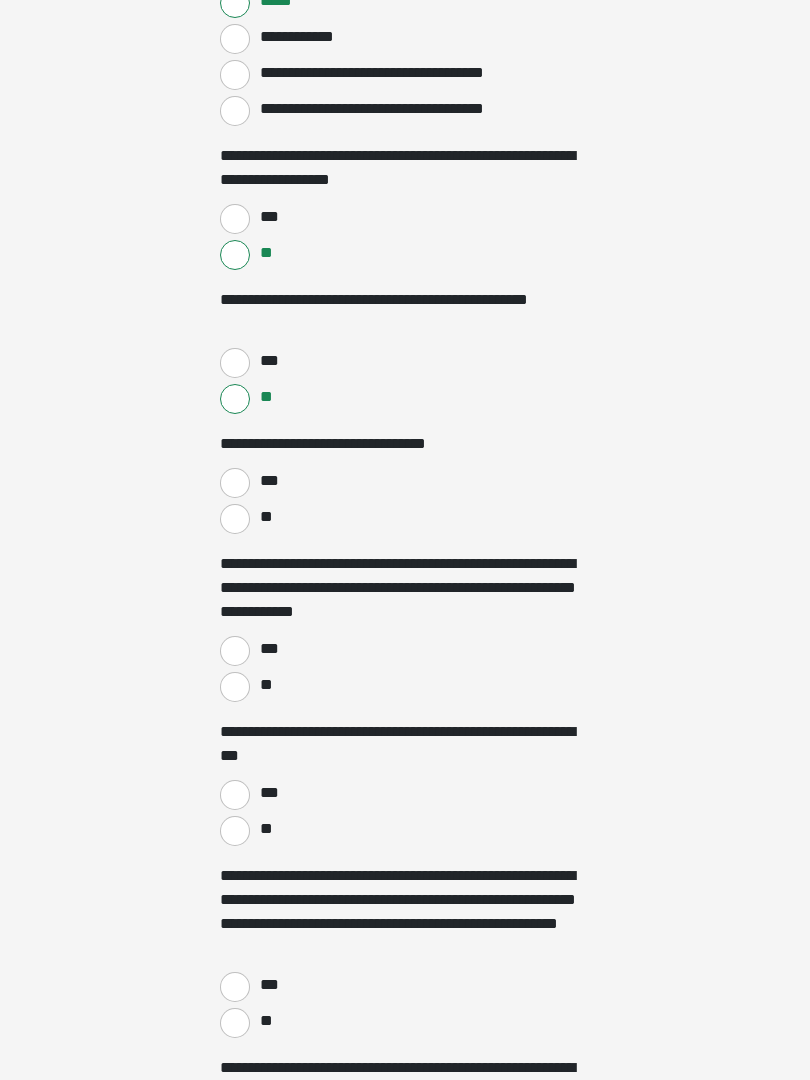 click on "**" at bounding box center [235, 519] 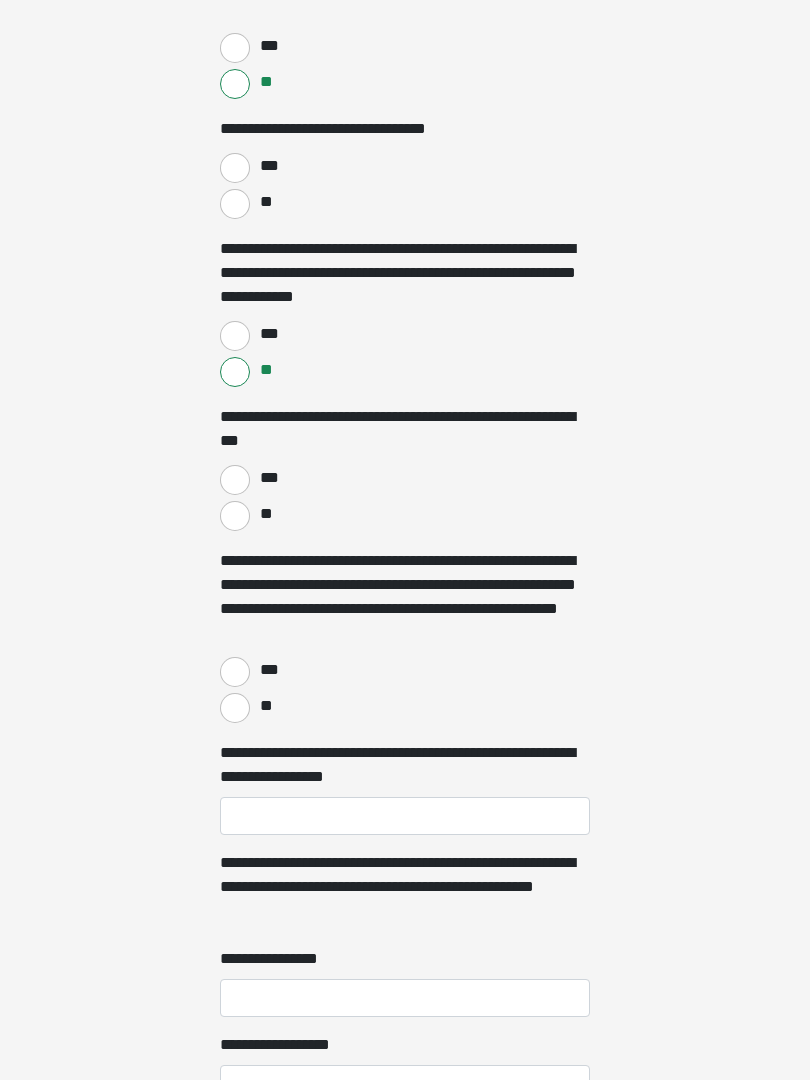 scroll, scrollTop: 2345, scrollLeft: 0, axis: vertical 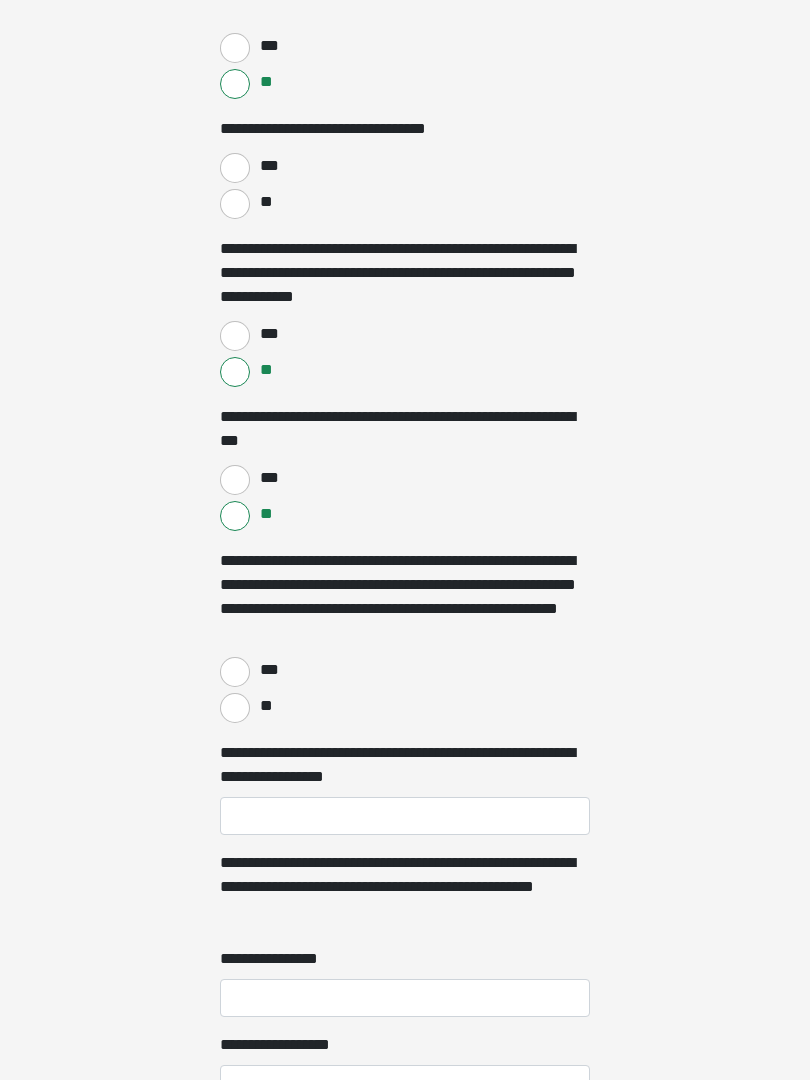 click on "**" at bounding box center (235, 708) 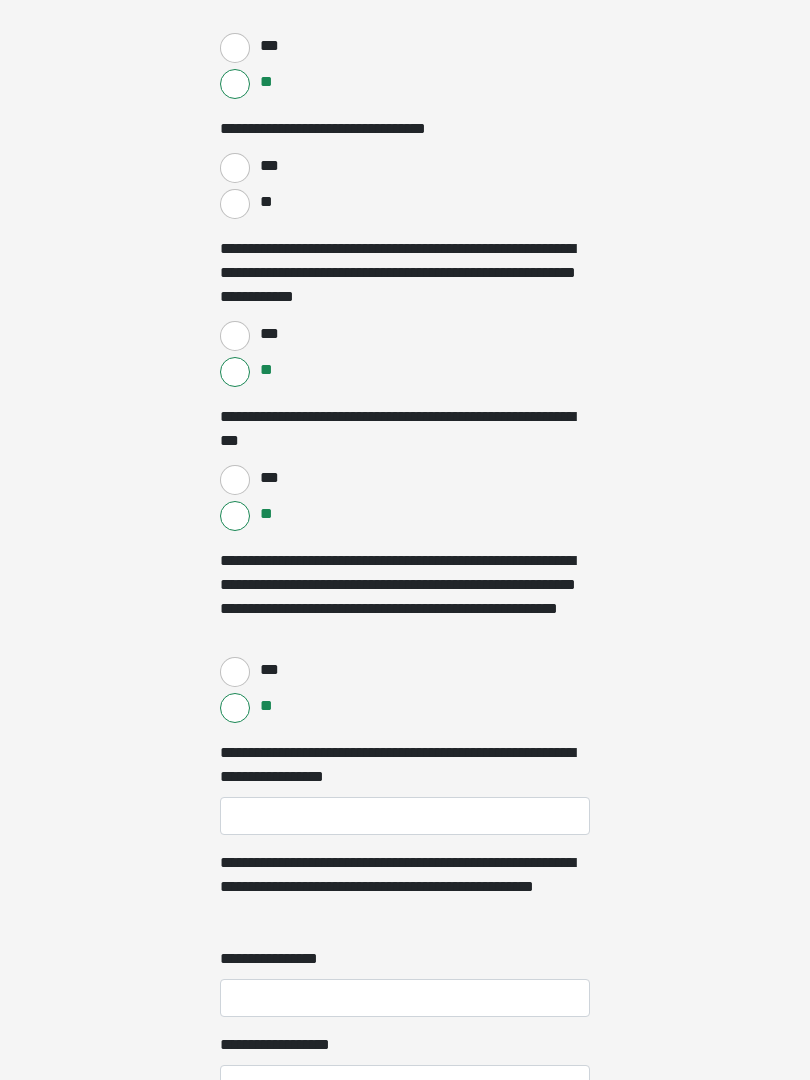 click on "**********" at bounding box center (405, 816) 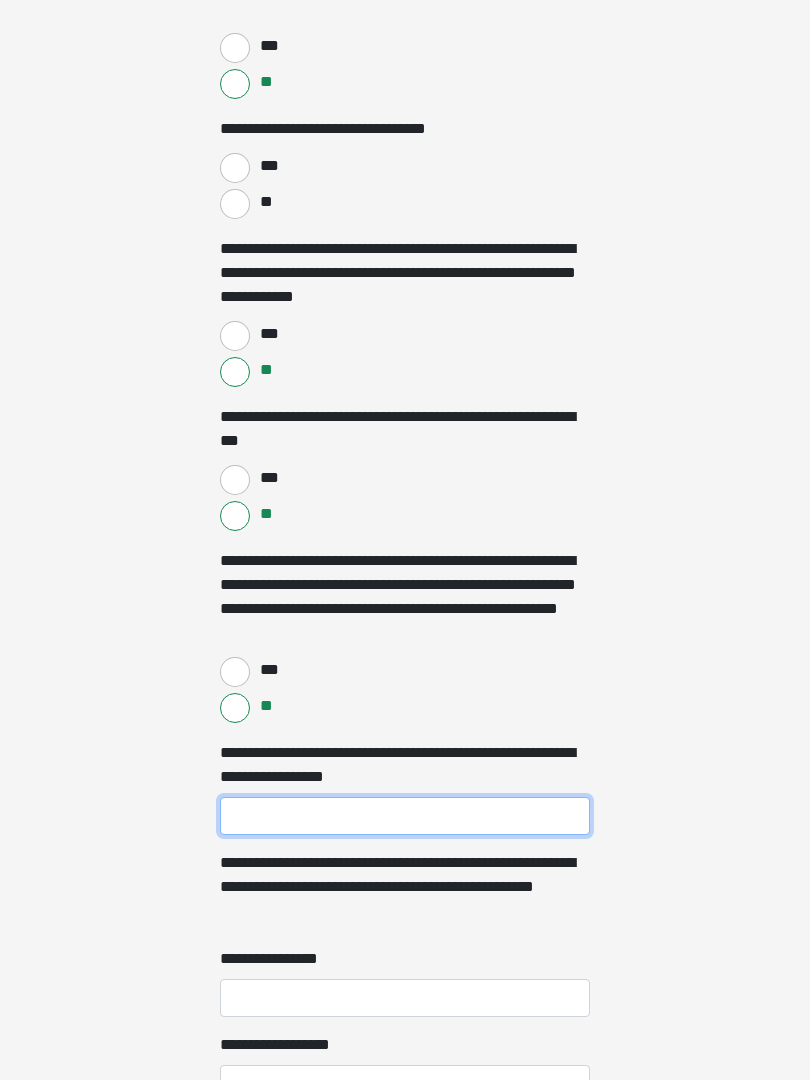 scroll, scrollTop: 2460, scrollLeft: 0, axis: vertical 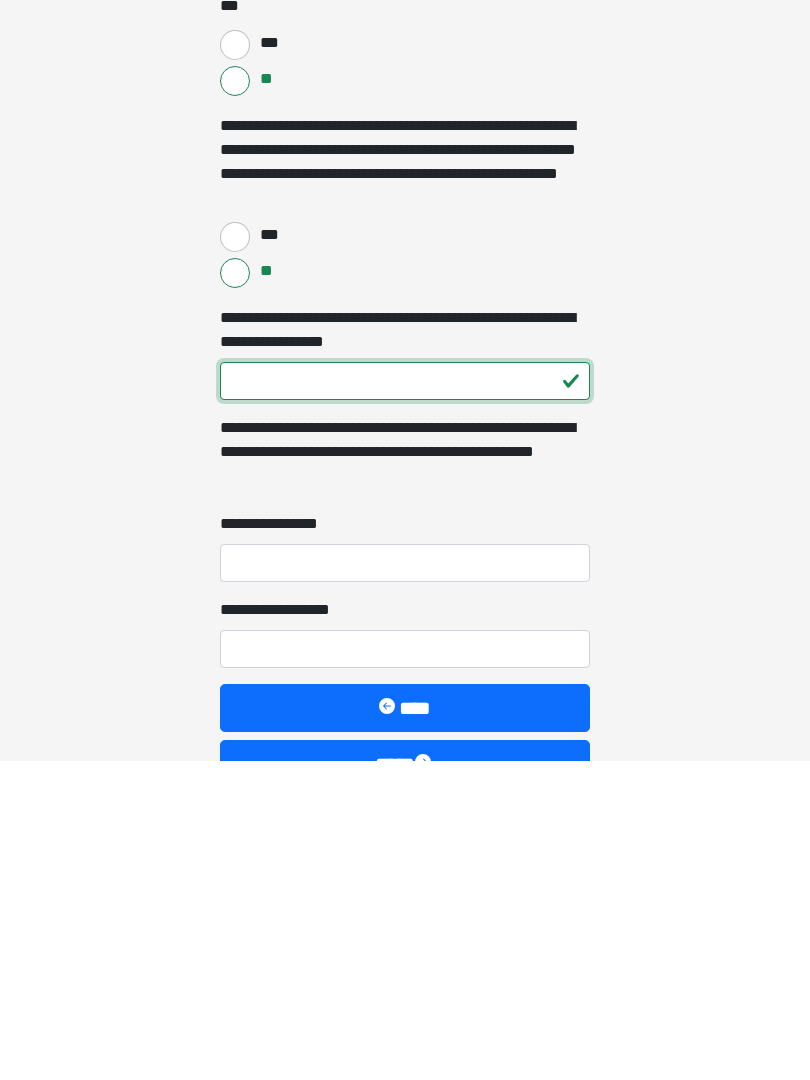 type on "***" 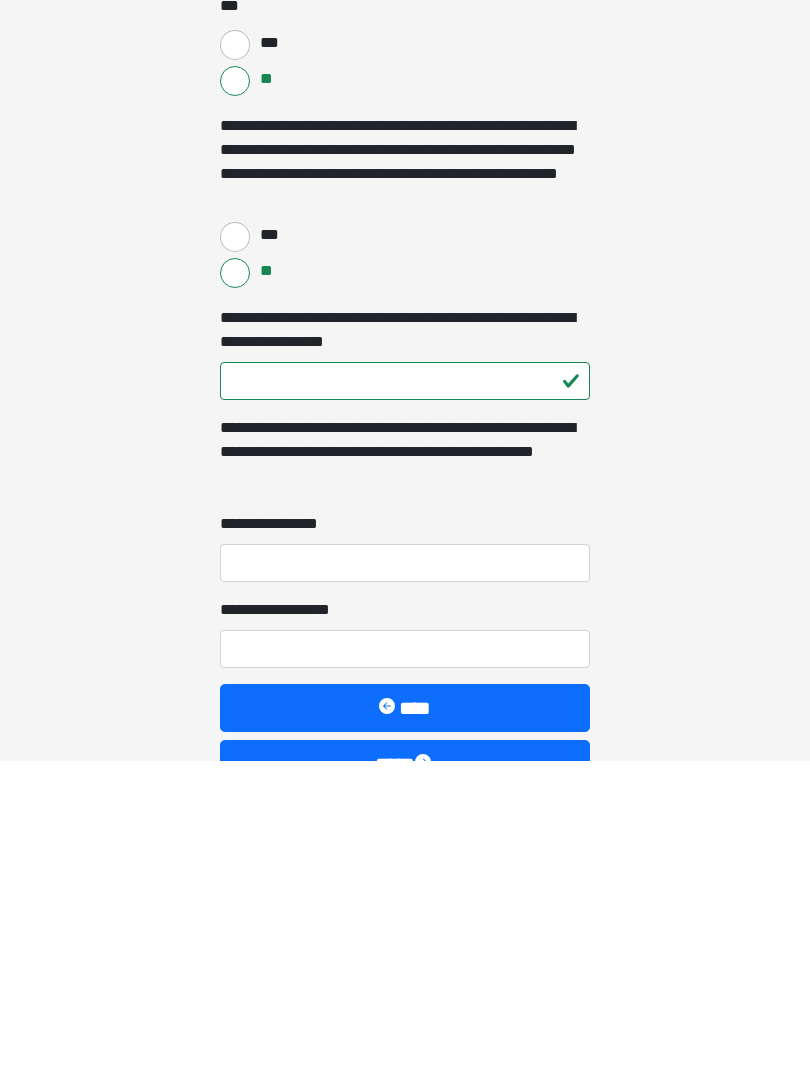 click on "**********" at bounding box center [405, 883] 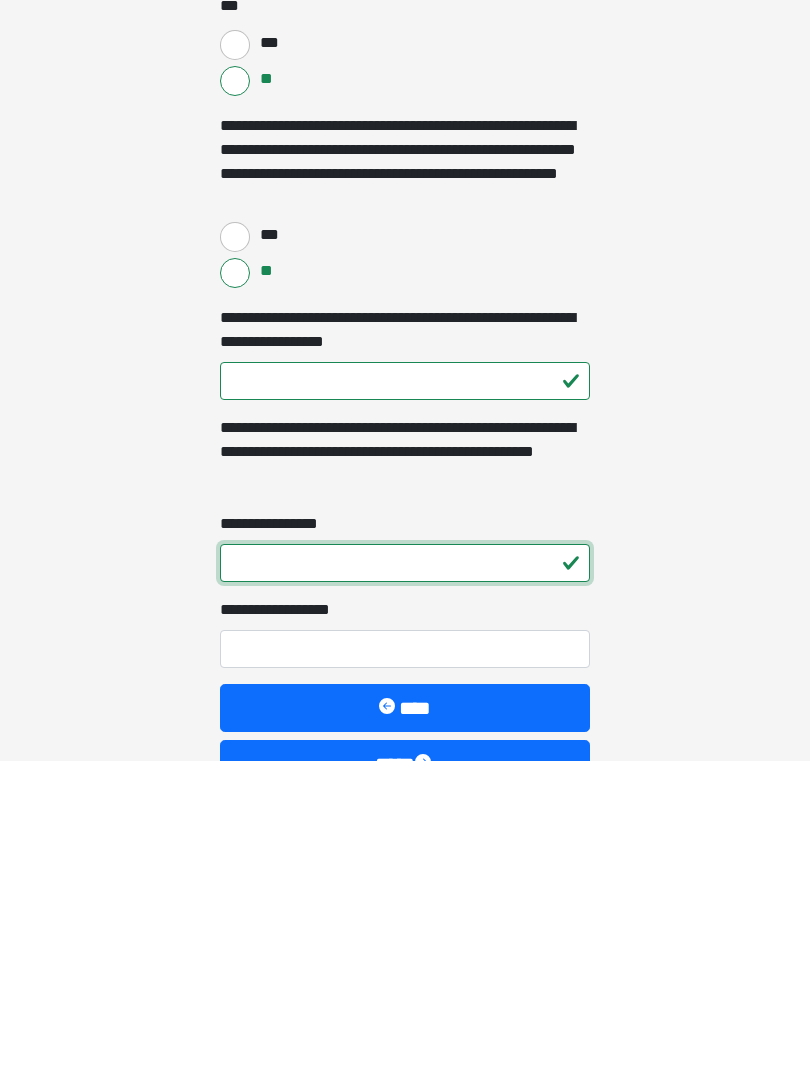 type on "*" 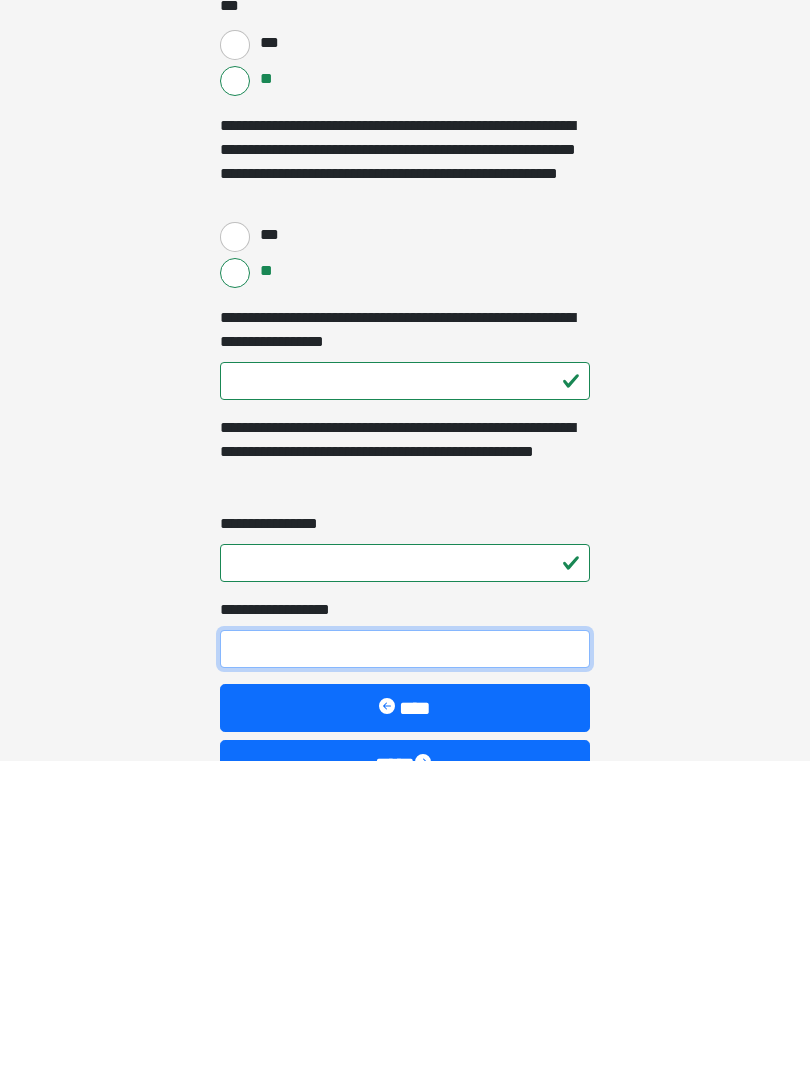 click on "**********" at bounding box center (405, 969) 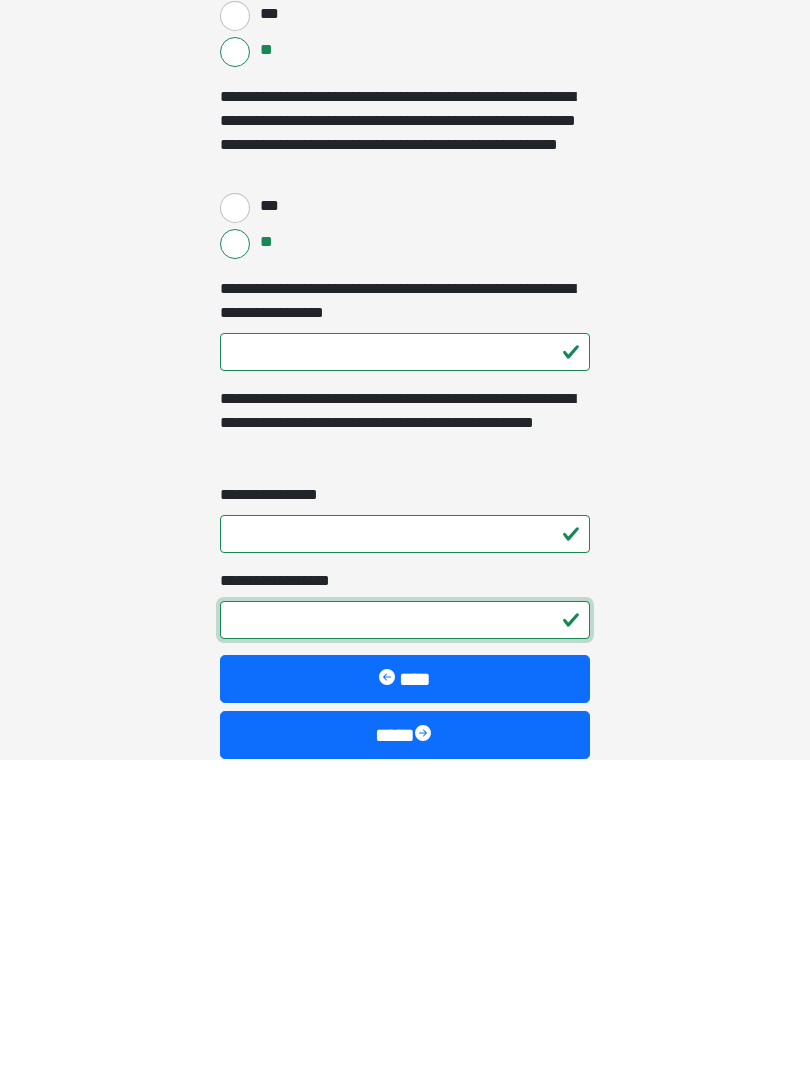 scroll, scrollTop: 2591, scrollLeft: 0, axis: vertical 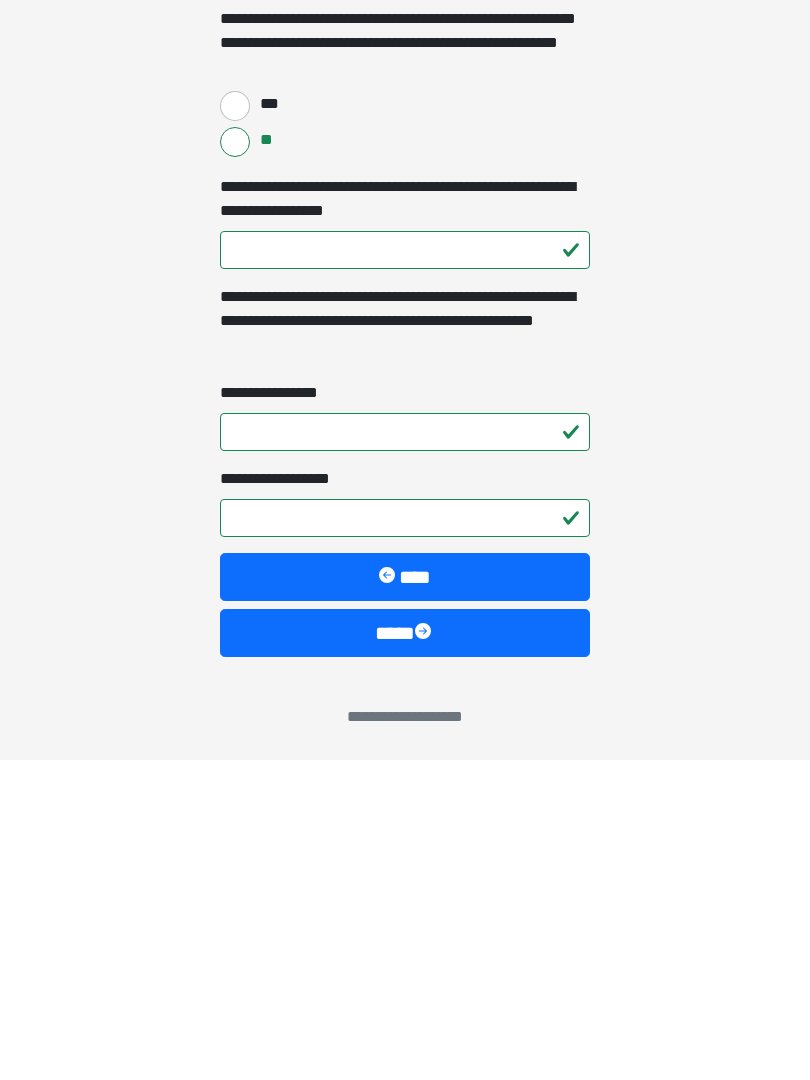 click on "****" at bounding box center [405, 953] 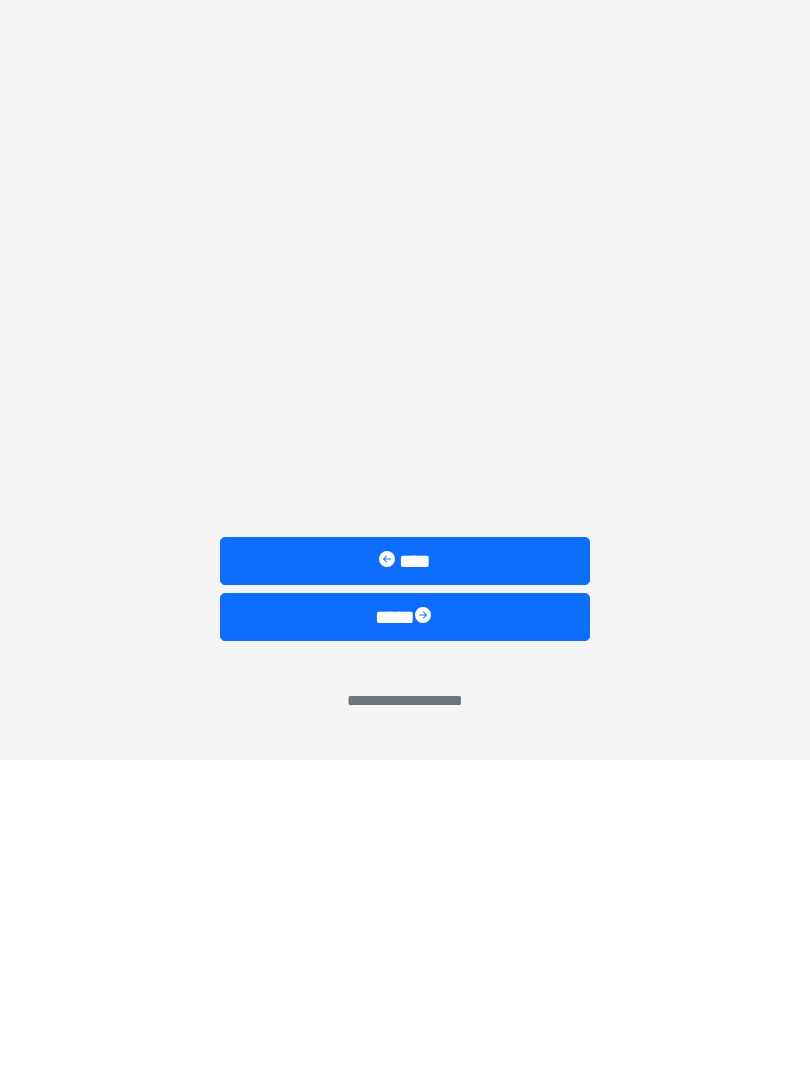 scroll, scrollTop: 0, scrollLeft: 0, axis: both 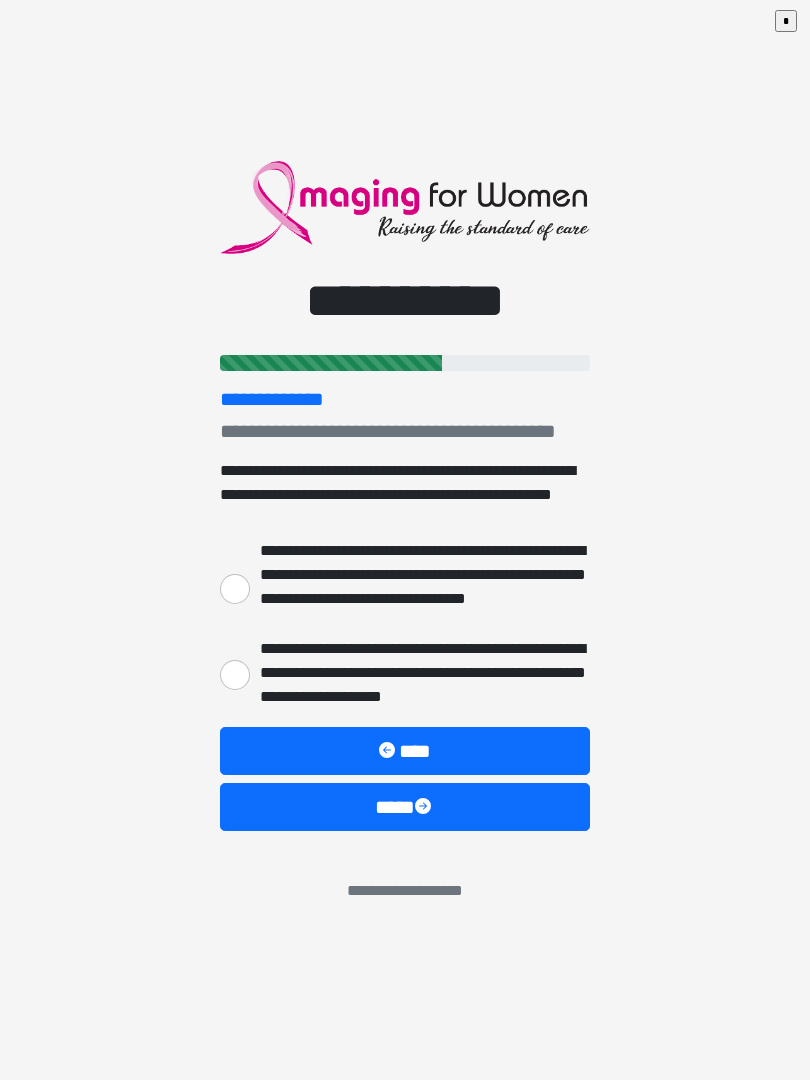 click on "**********" at bounding box center (235, 675) 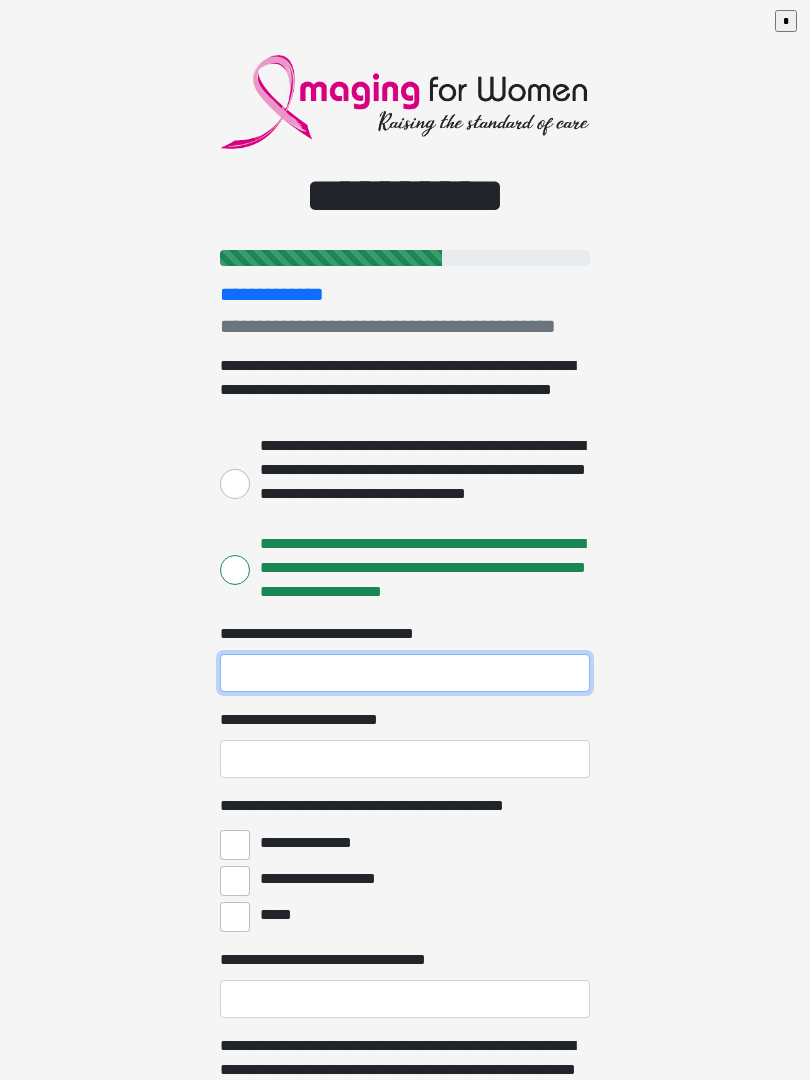 click on "**********" at bounding box center (405, 673) 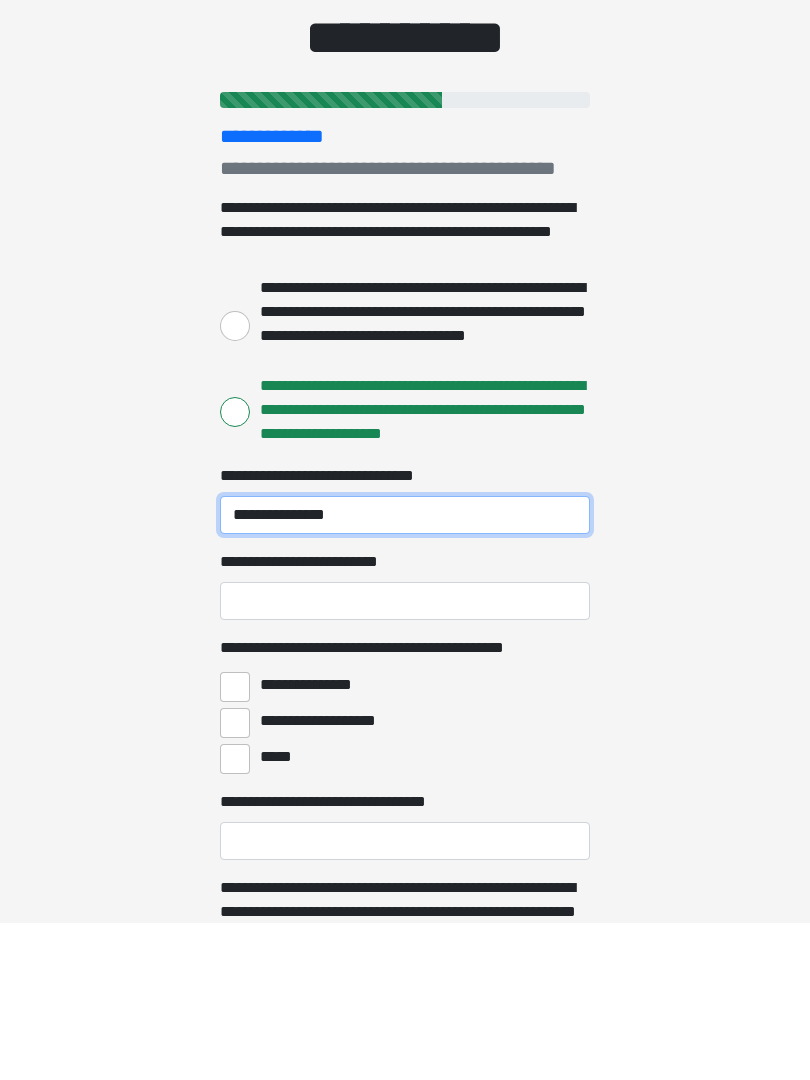 type on "**********" 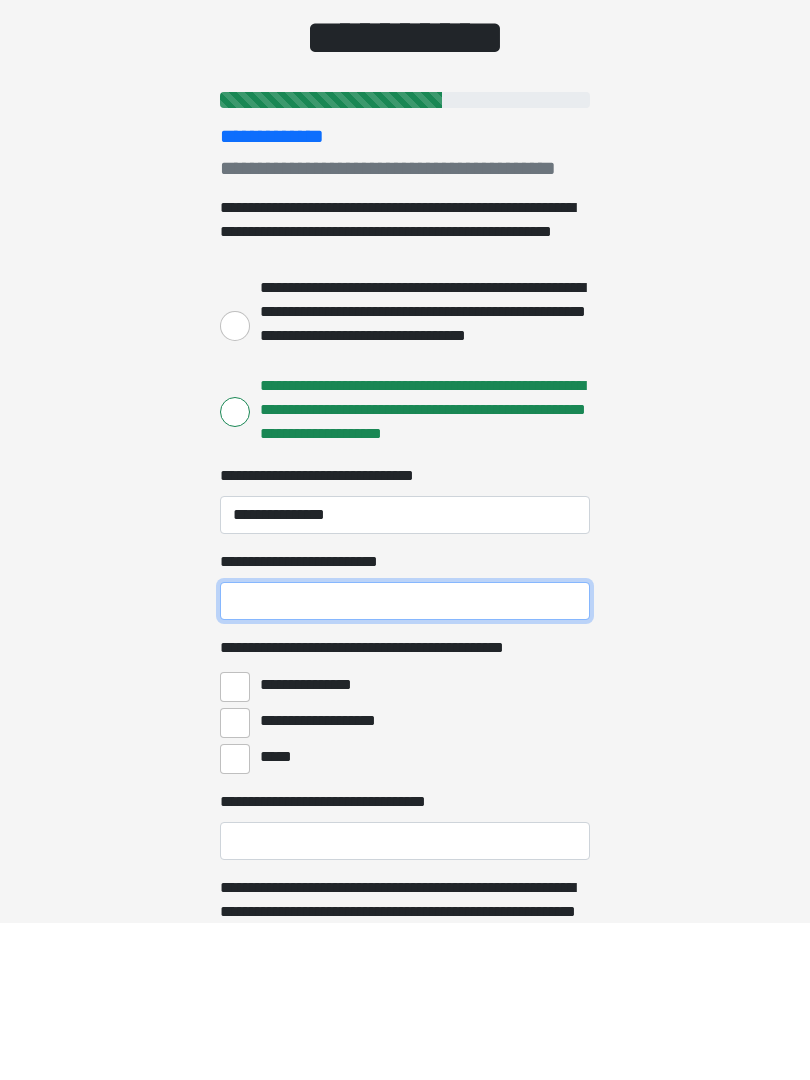 click on "**********" at bounding box center [405, 759] 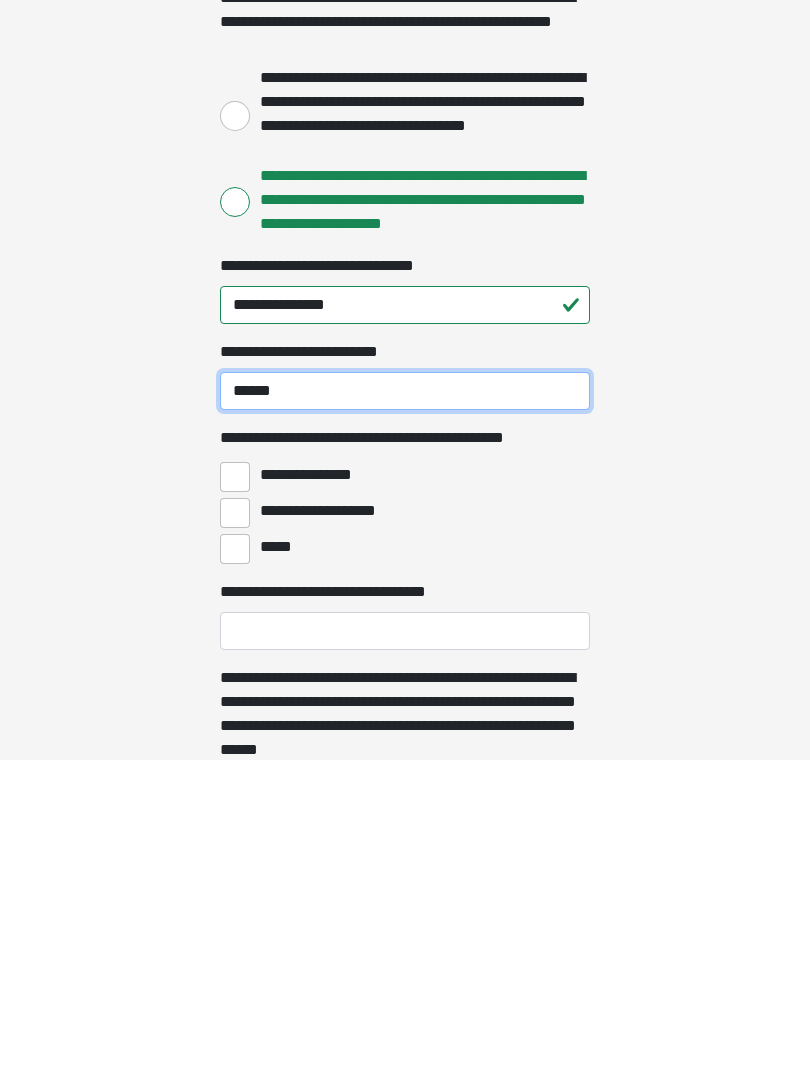 scroll, scrollTop: 48, scrollLeft: 0, axis: vertical 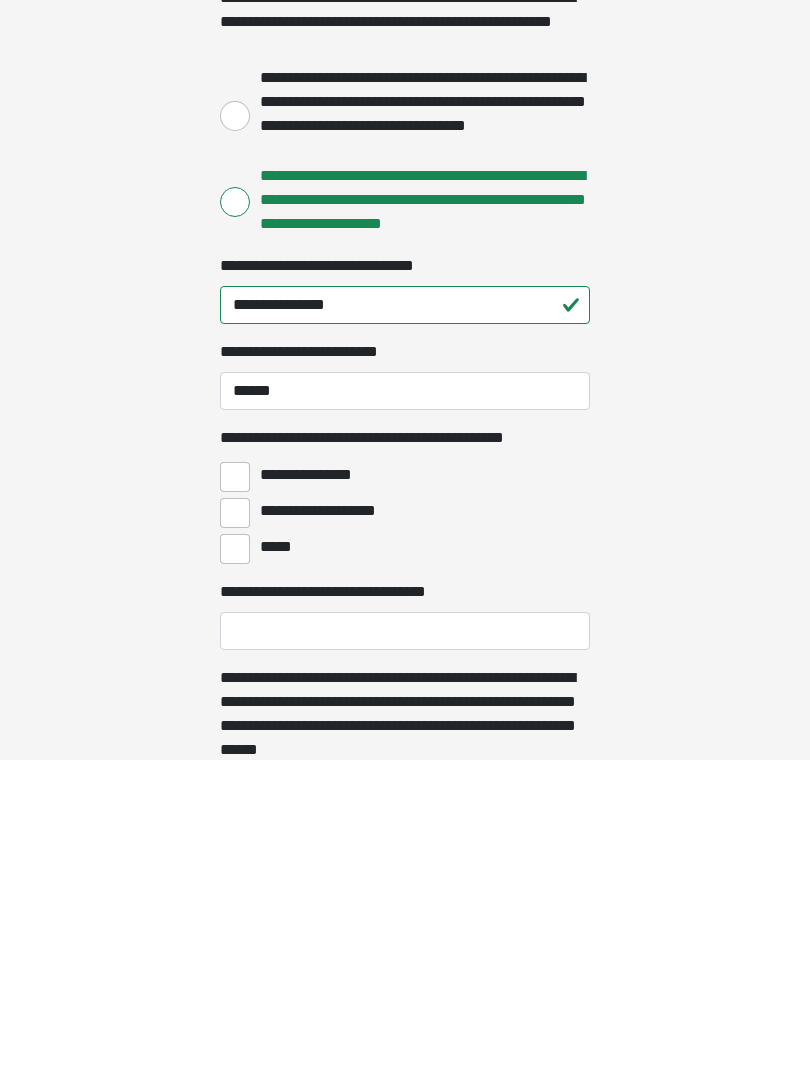 click on "**********" at bounding box center [235, 797] 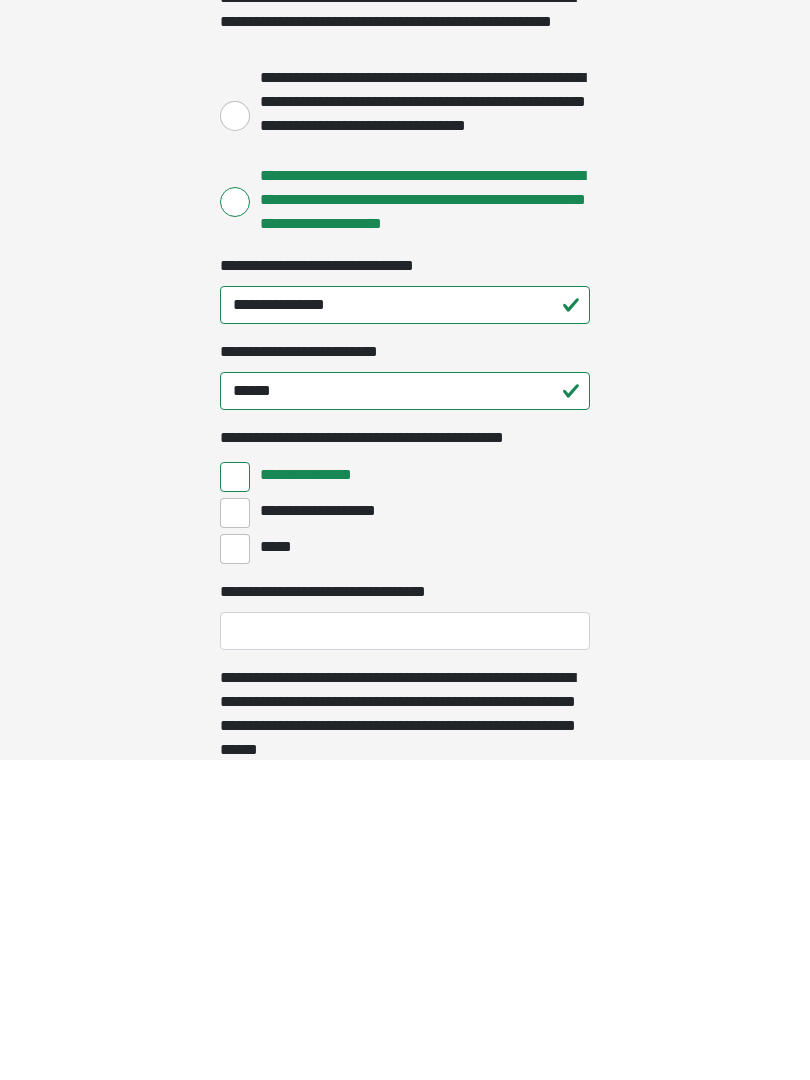scroll, scrollTop: 369, scrollLeft: 0, axis: vertical 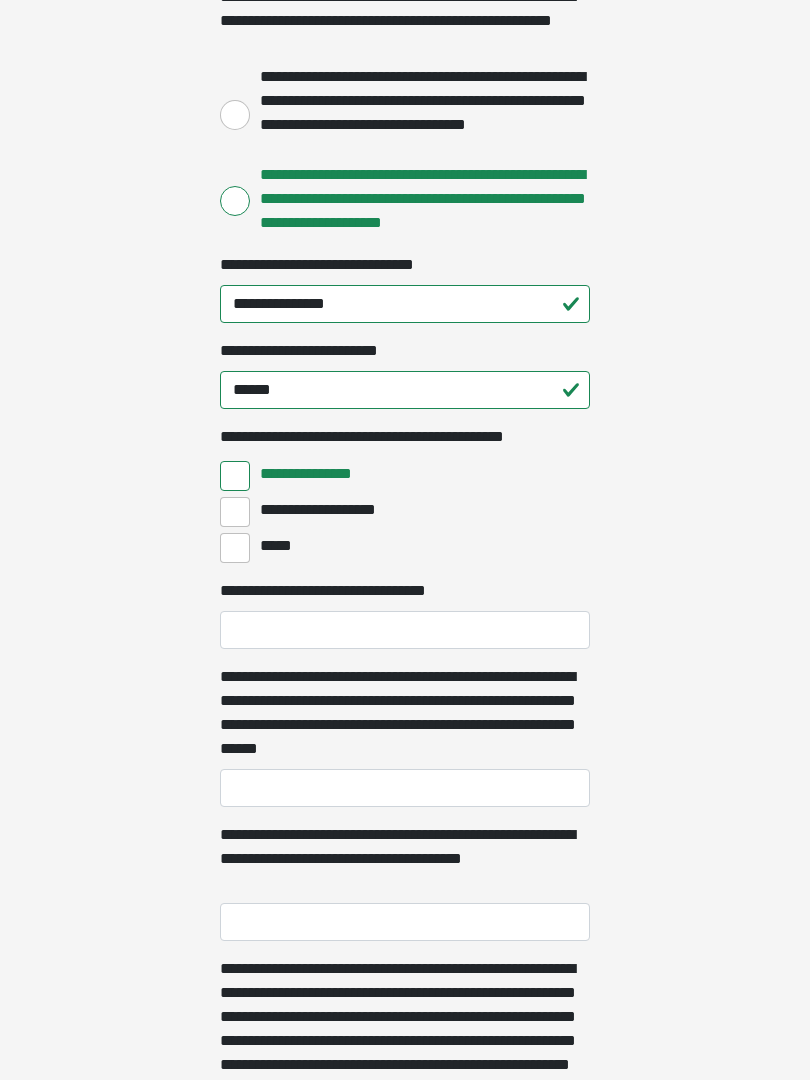 click on "**********" at bounding box center (235, 512) 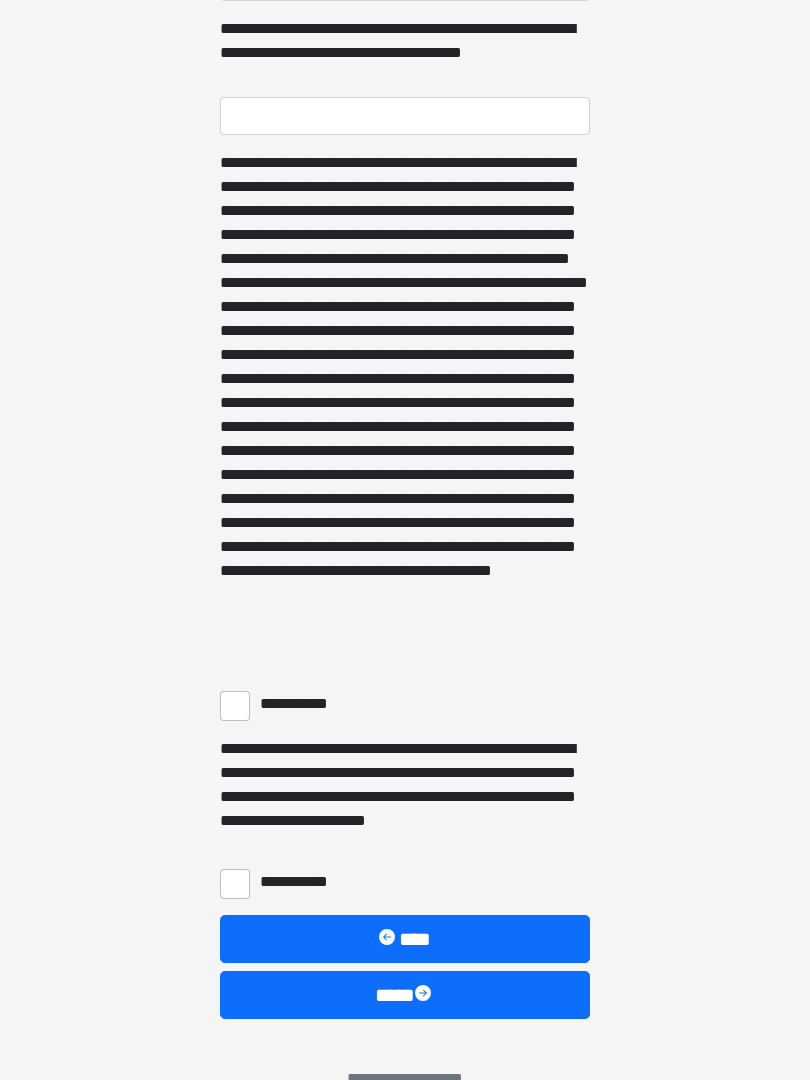 scroll, scrollTop: 1217, scrollLeft: 0, axis: vertical 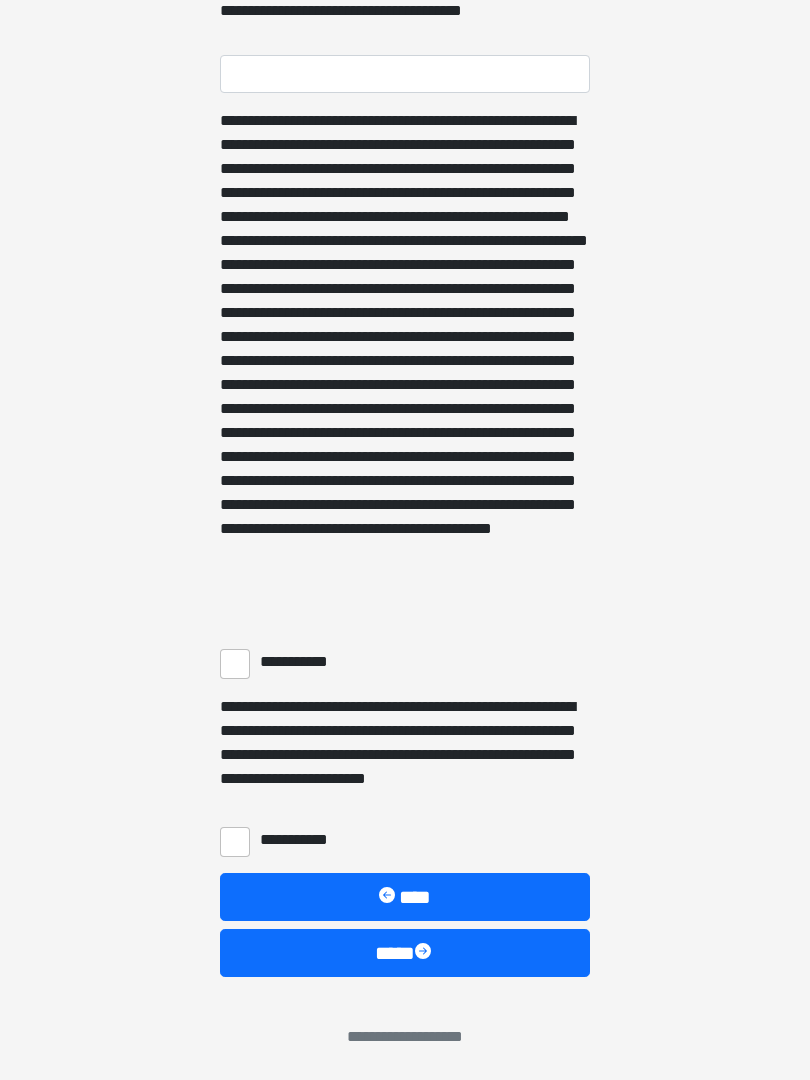click on "**********" at bounding box center (405, -677) 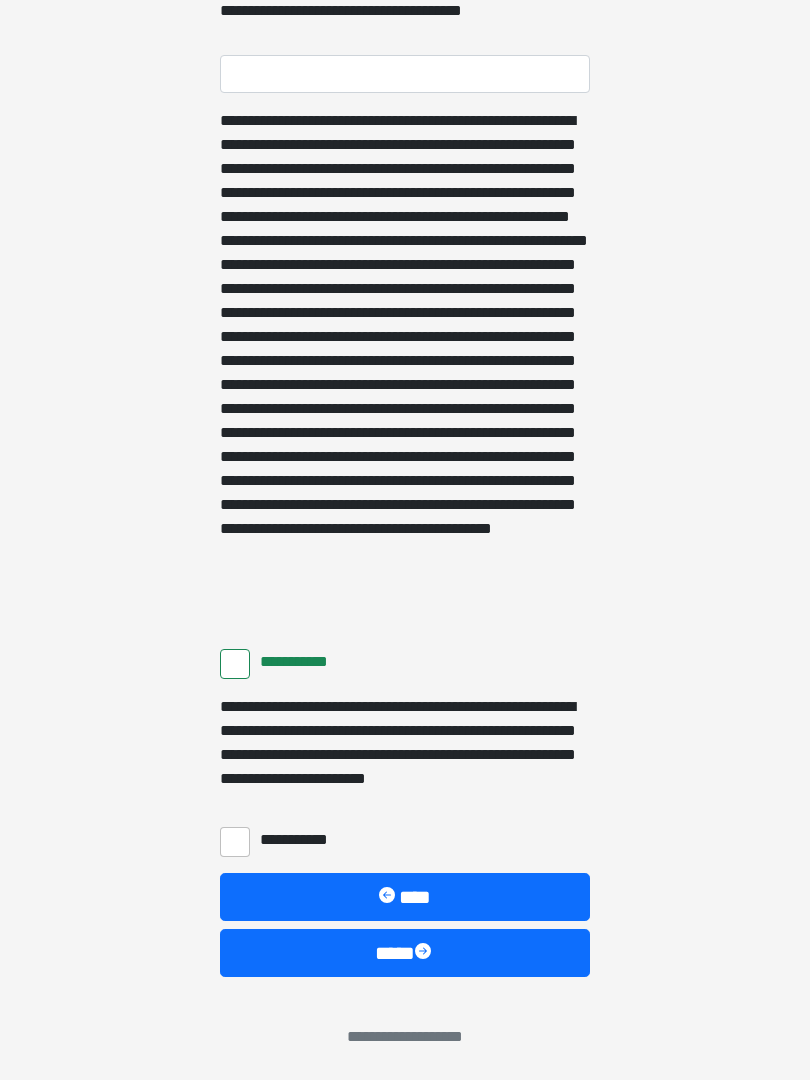 click on "**********" at bounding box center [235, 842] 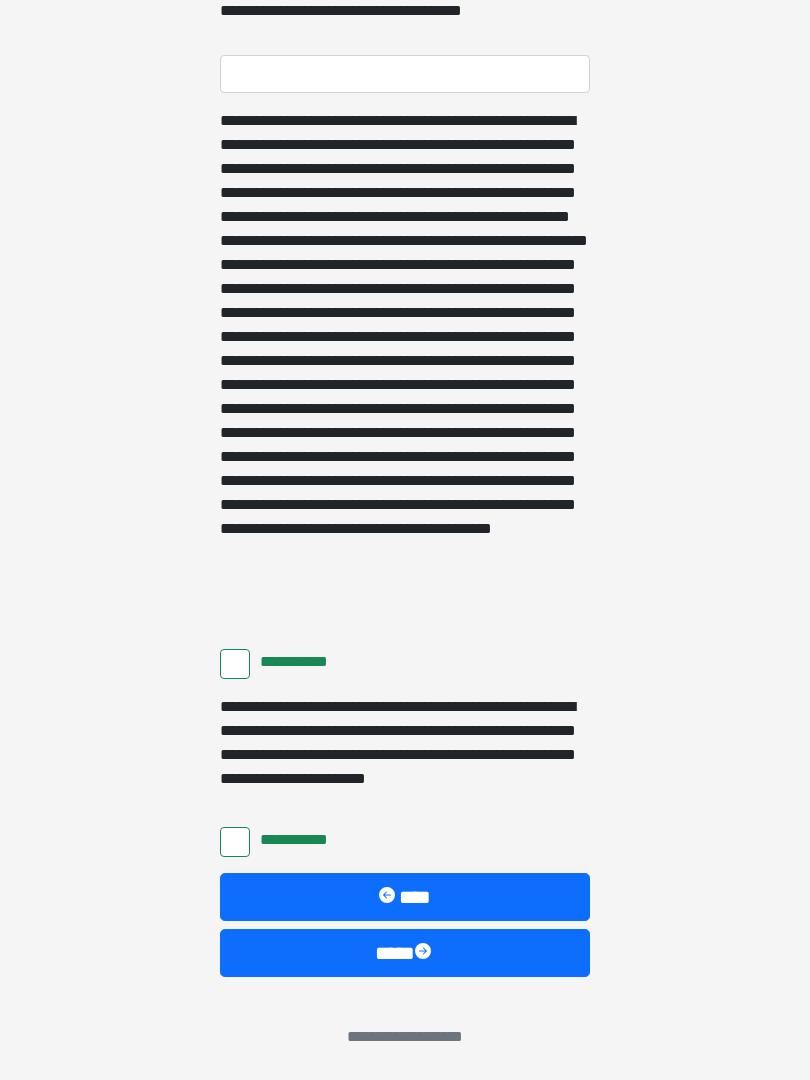 click on "****" at bounding box center (405, 953) 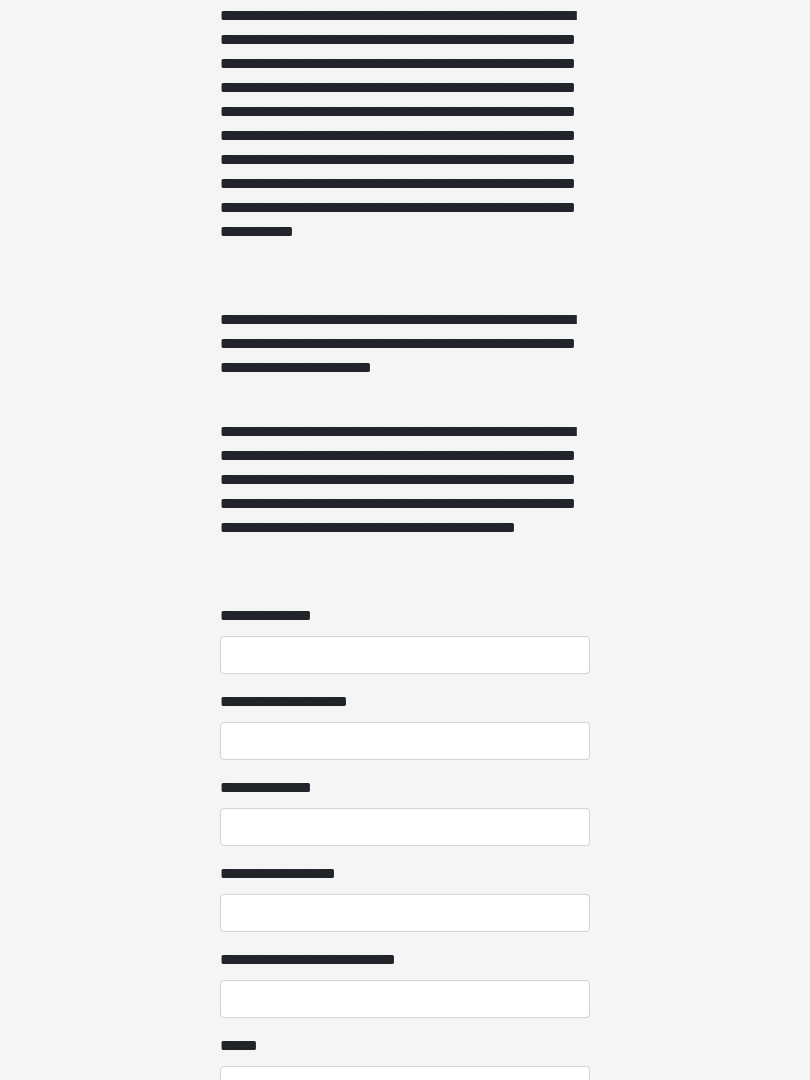 scroll, scrollTop: 1145, scrollLeft: 0, axis: vertical 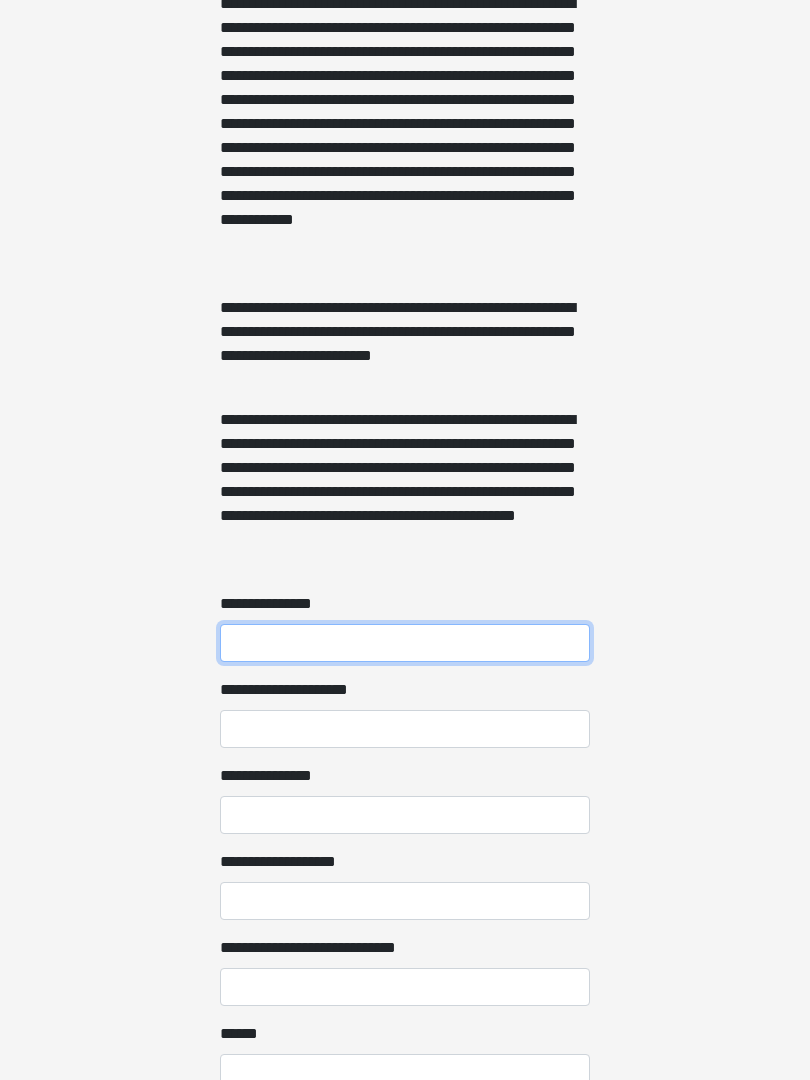 click on "**********" at bounding box center [405, 644] 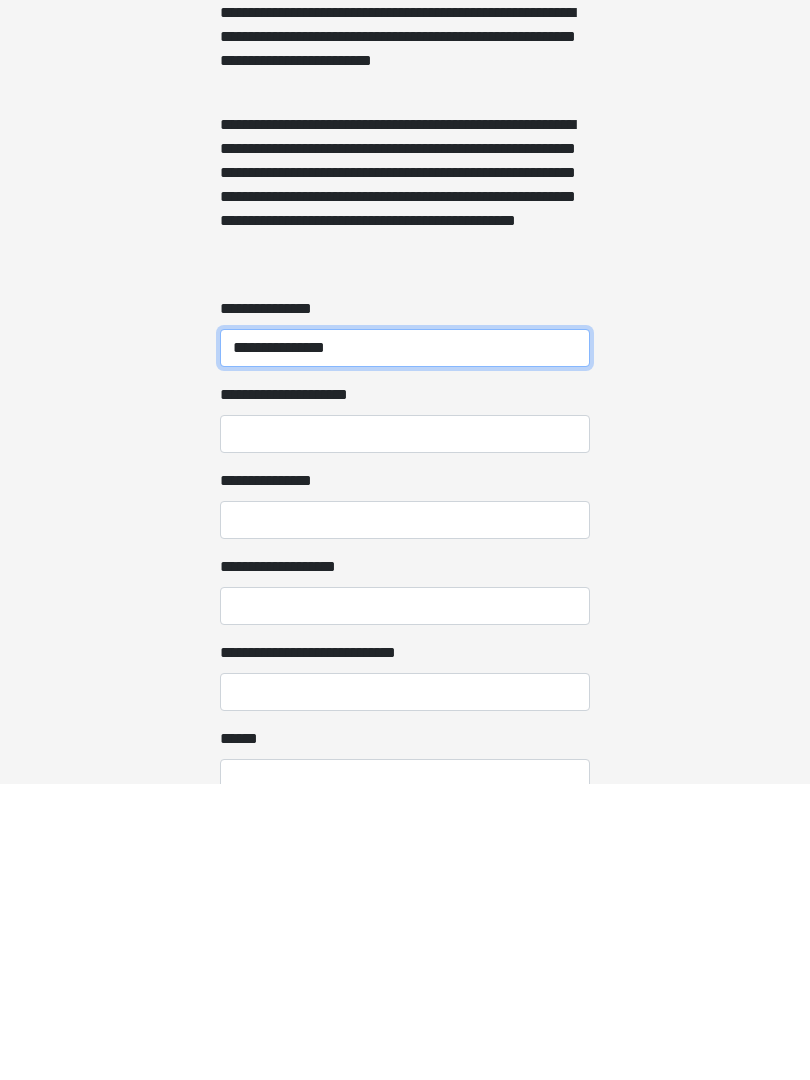 type on "**********" 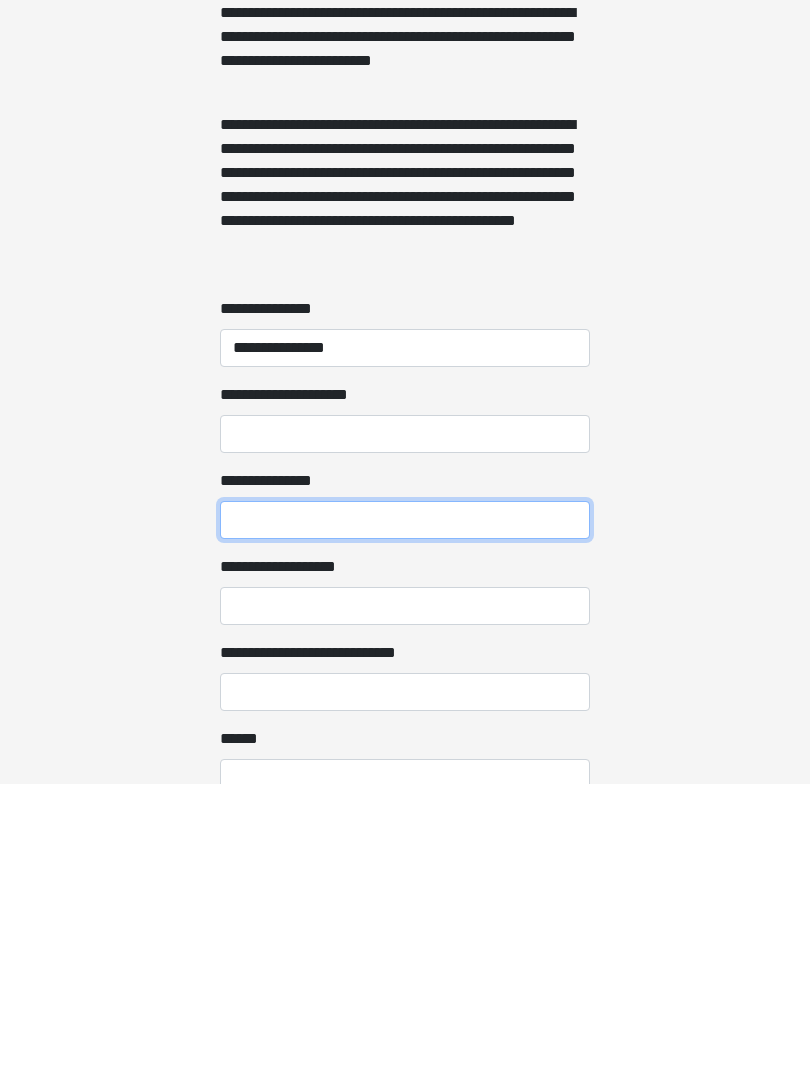 click on "**********" at bounding box center (405, 816) 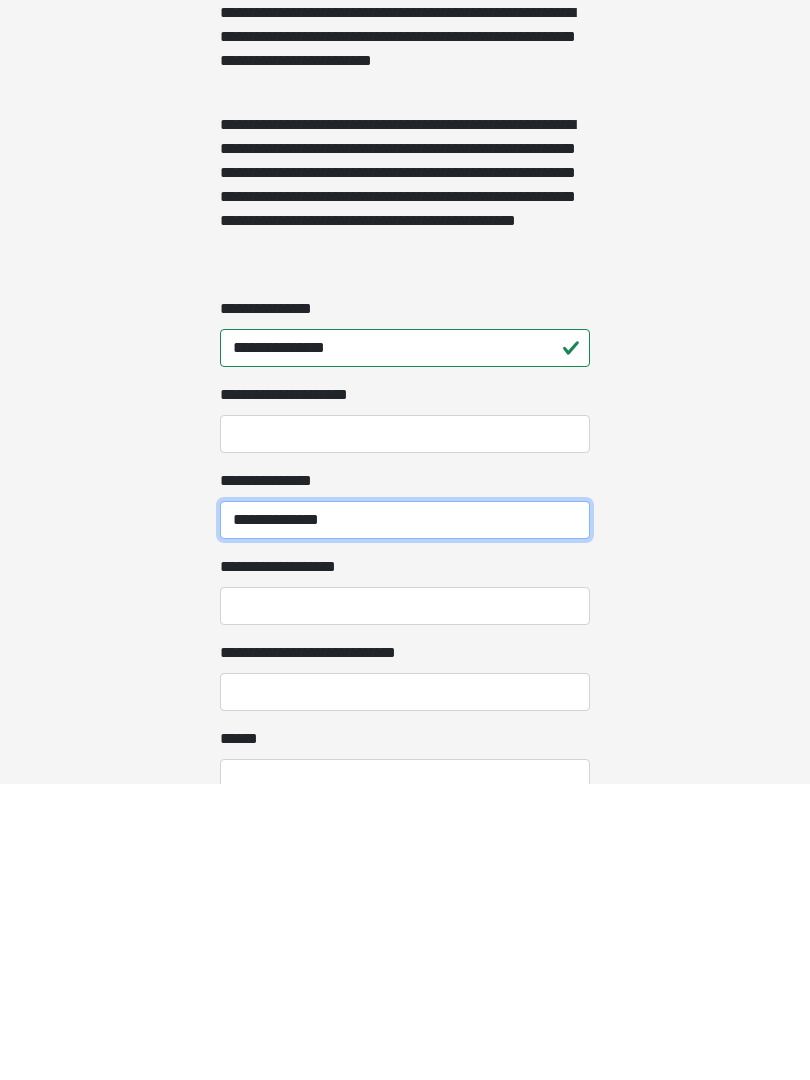 type on "**********" 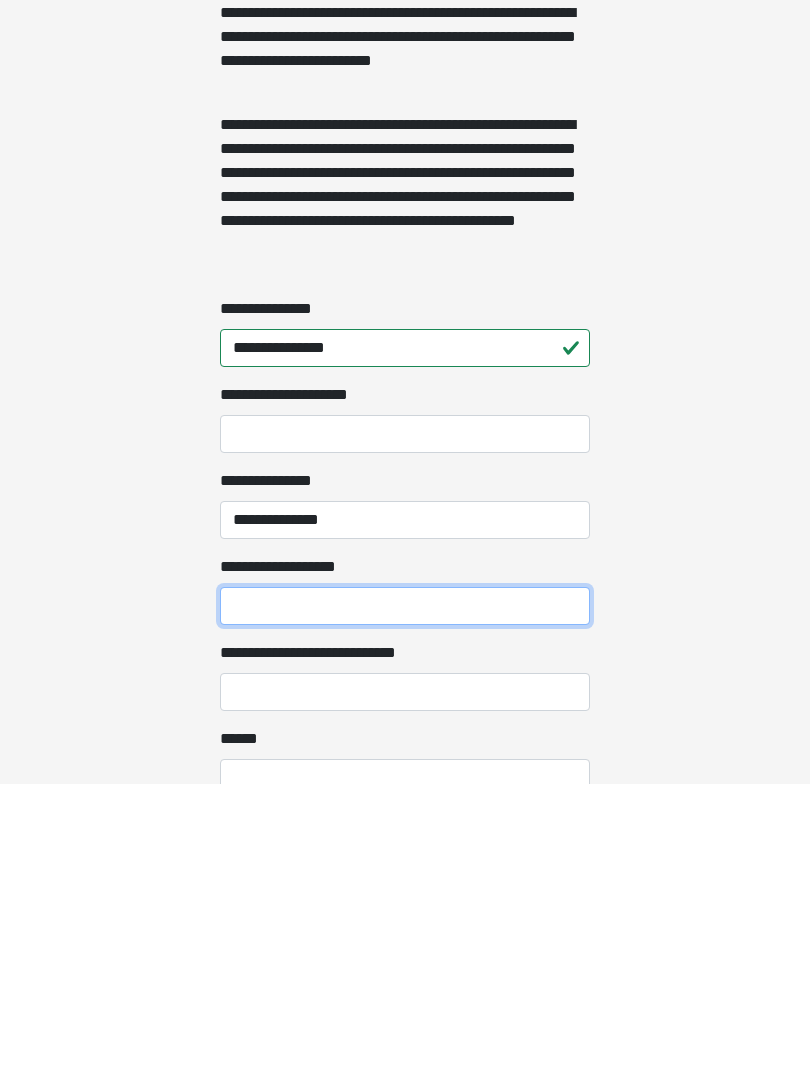 click on "**********" at bounding box center [405, 902] 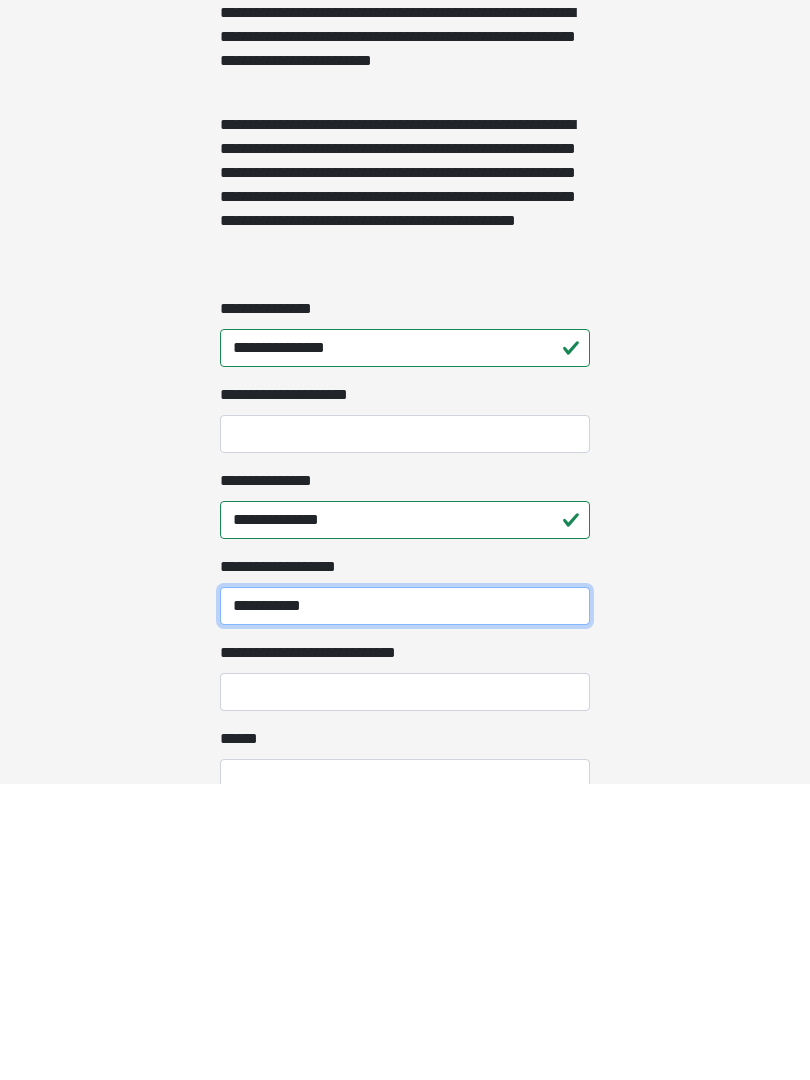 type on "**********" 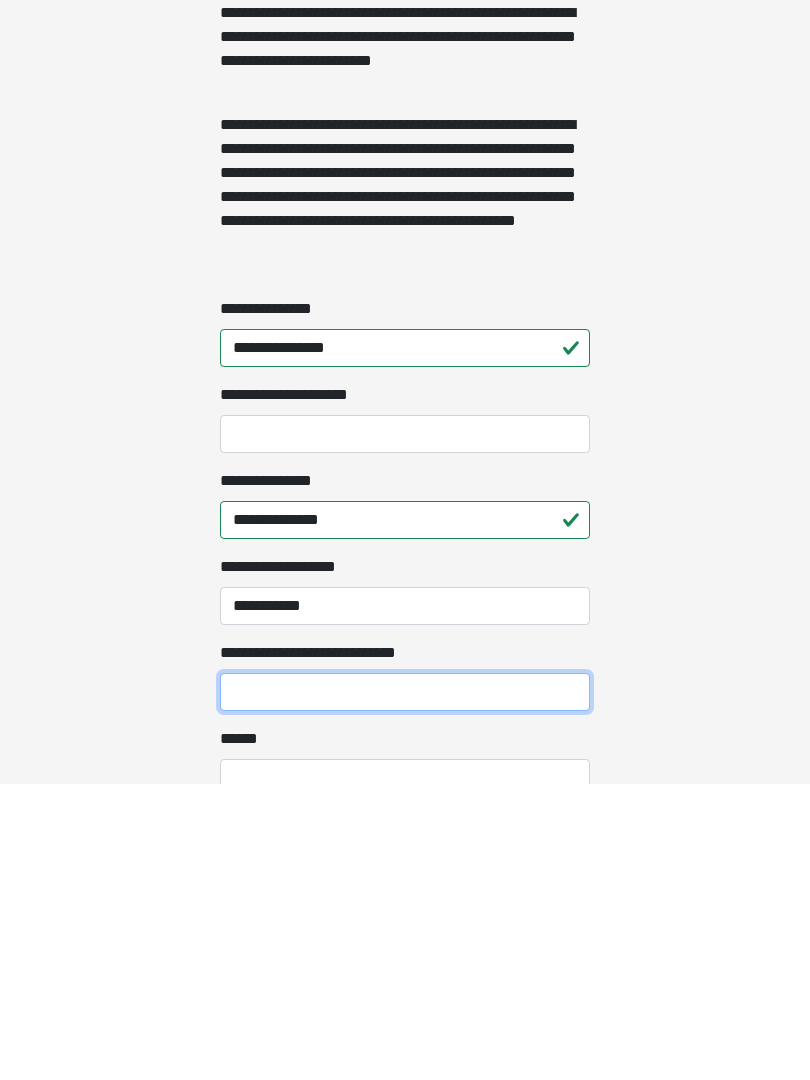 click on "**********" at bounding box center (405, 988) 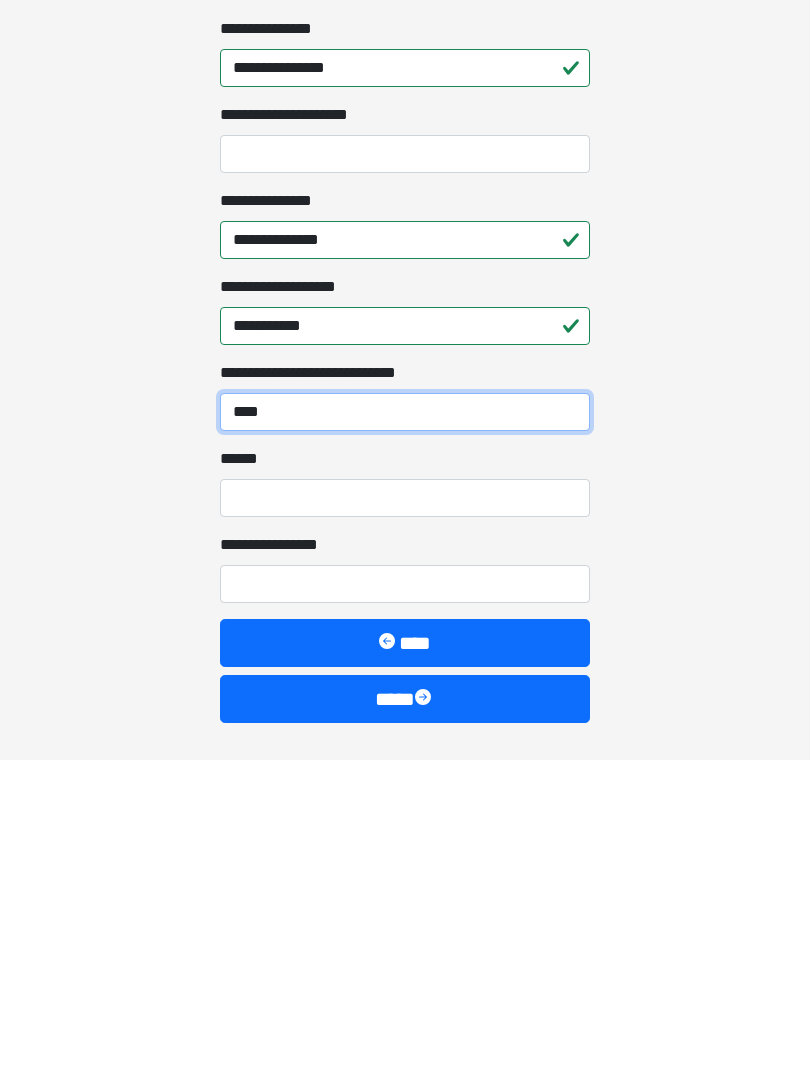 scroll, scrollTop: 1467, scrollLeft: 0, axis: vertical 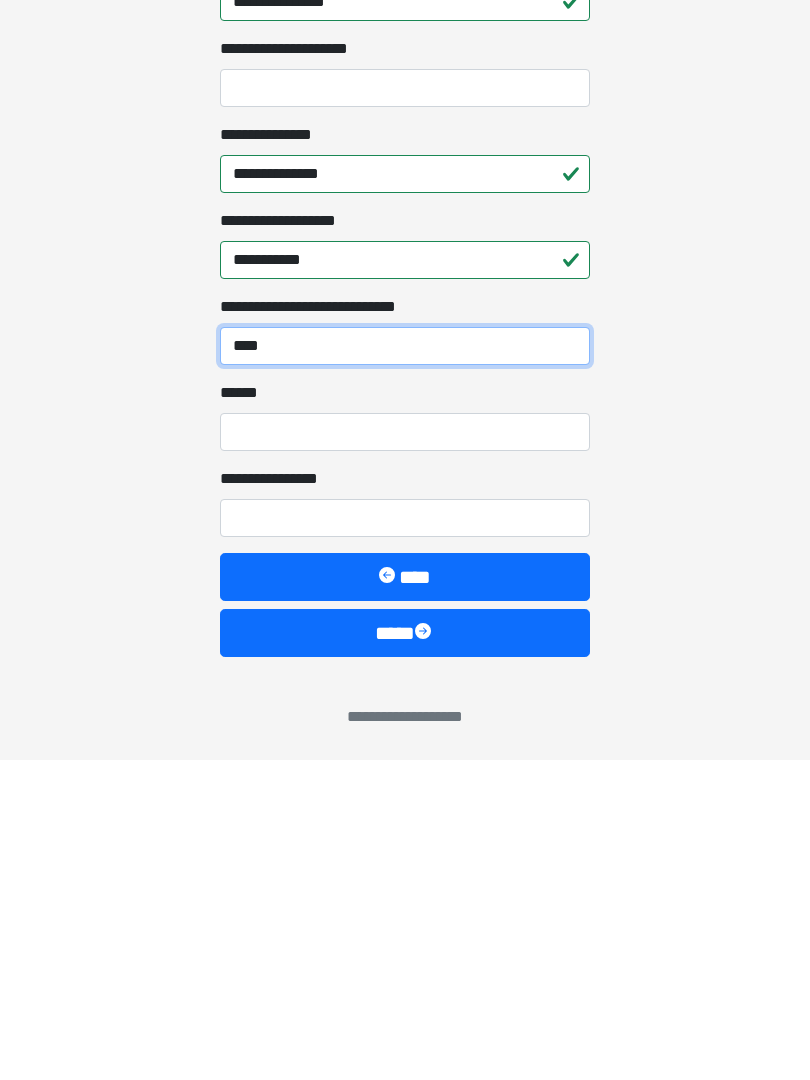 type on "****" 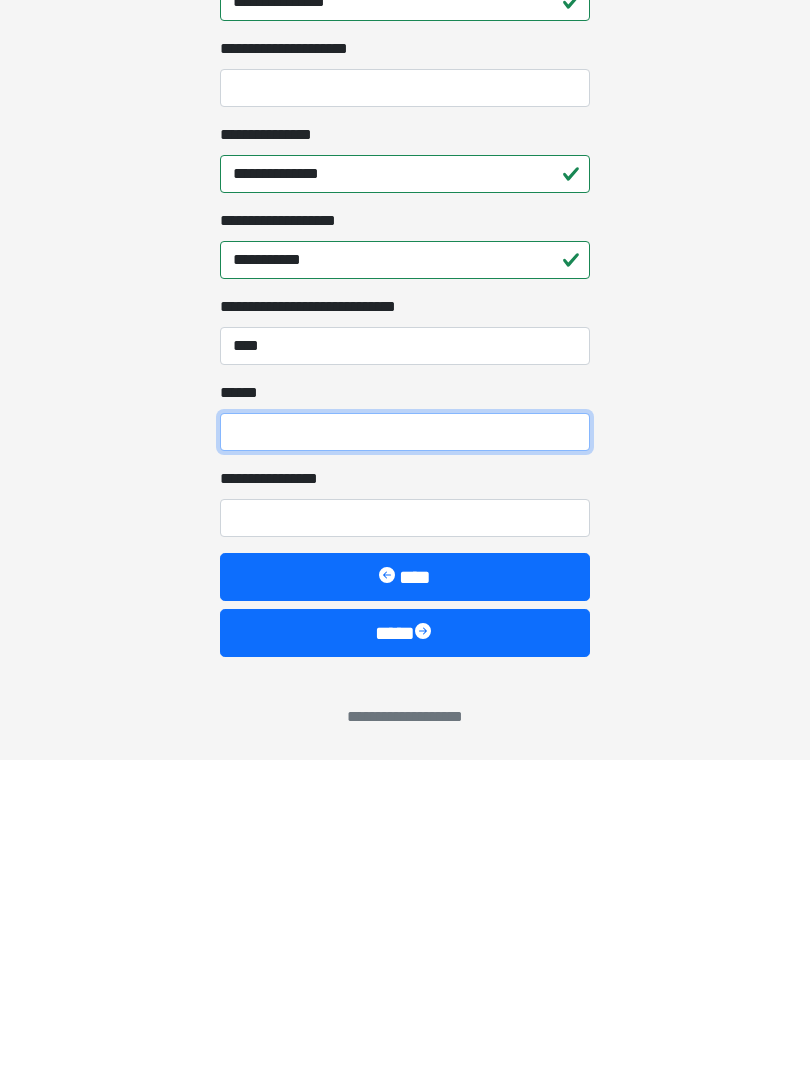 click on "**** *" at bounding box center [405, 752] 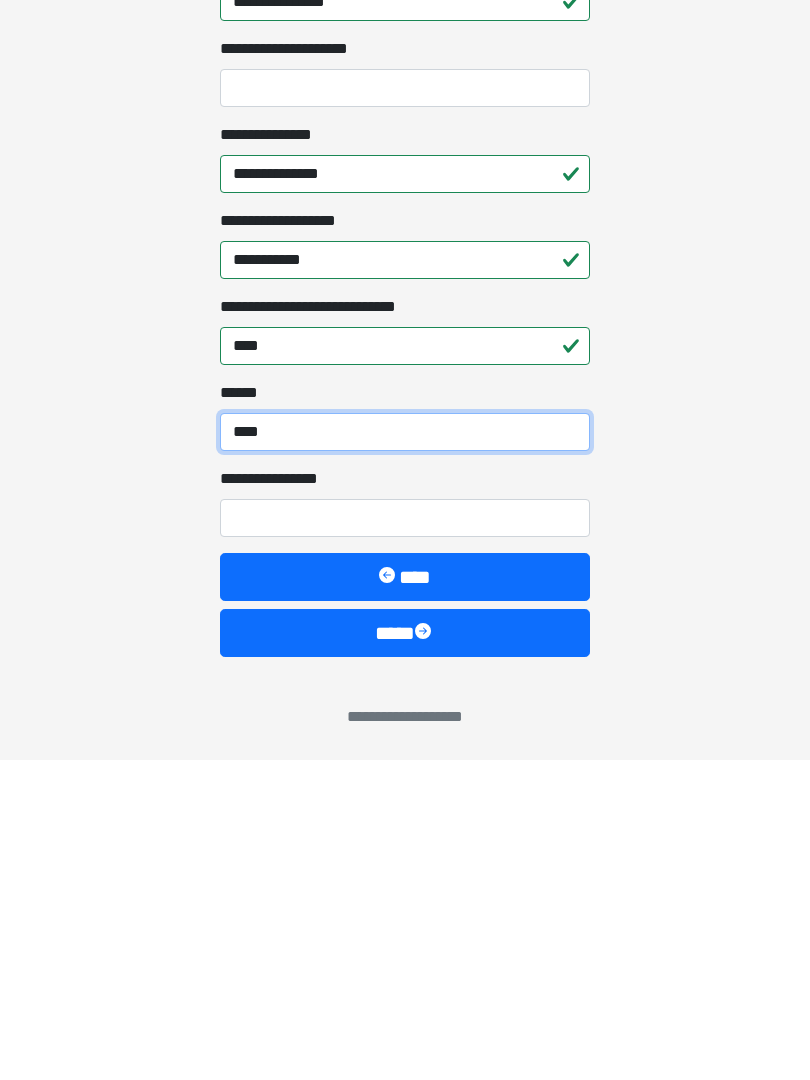 type on "****" 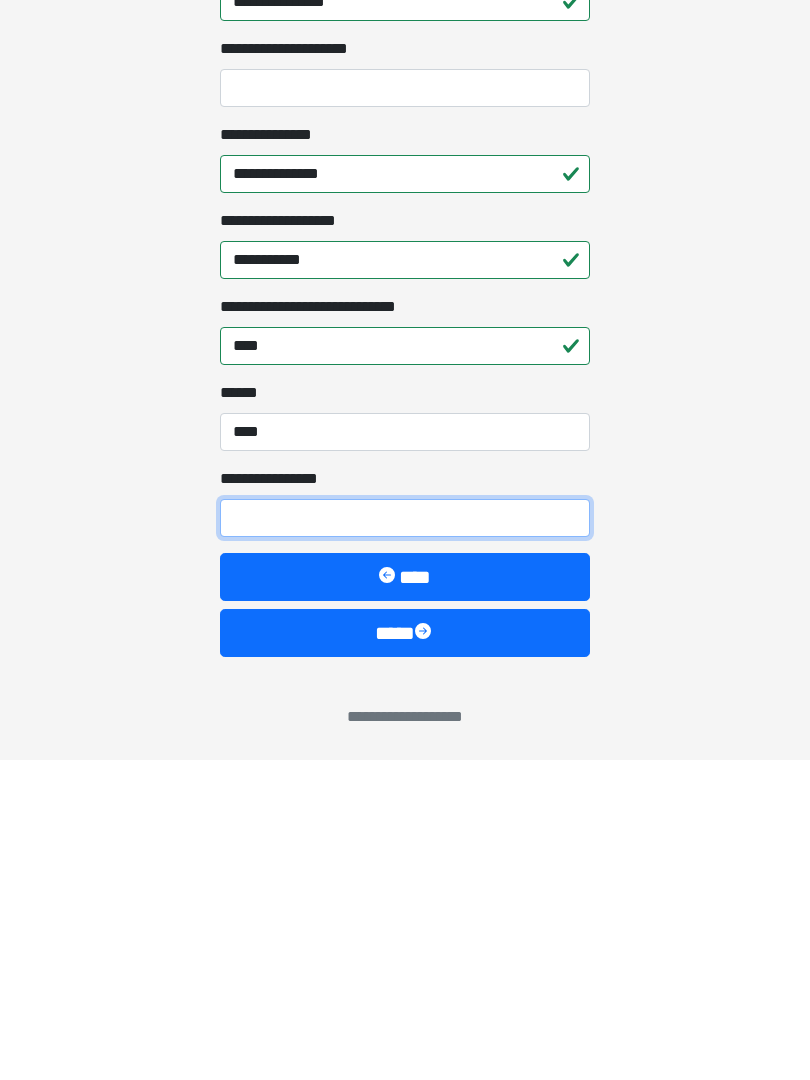 click on "**********" at bounding box center [405, 838] 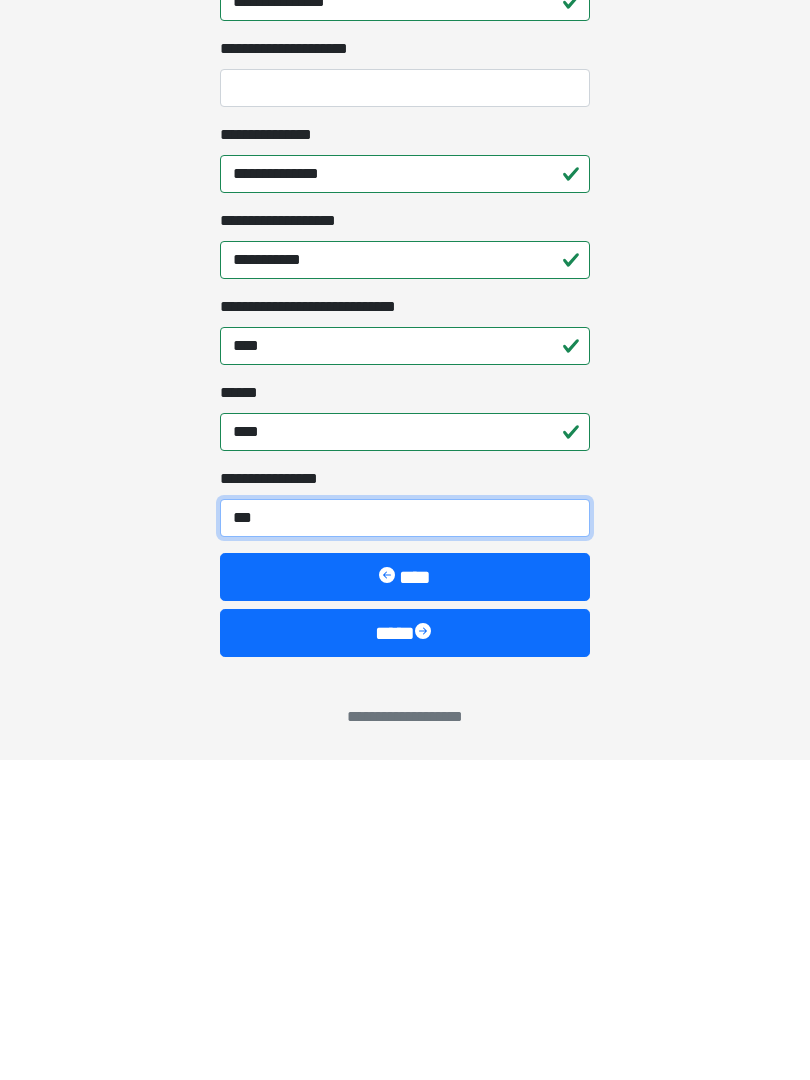 type on "****" 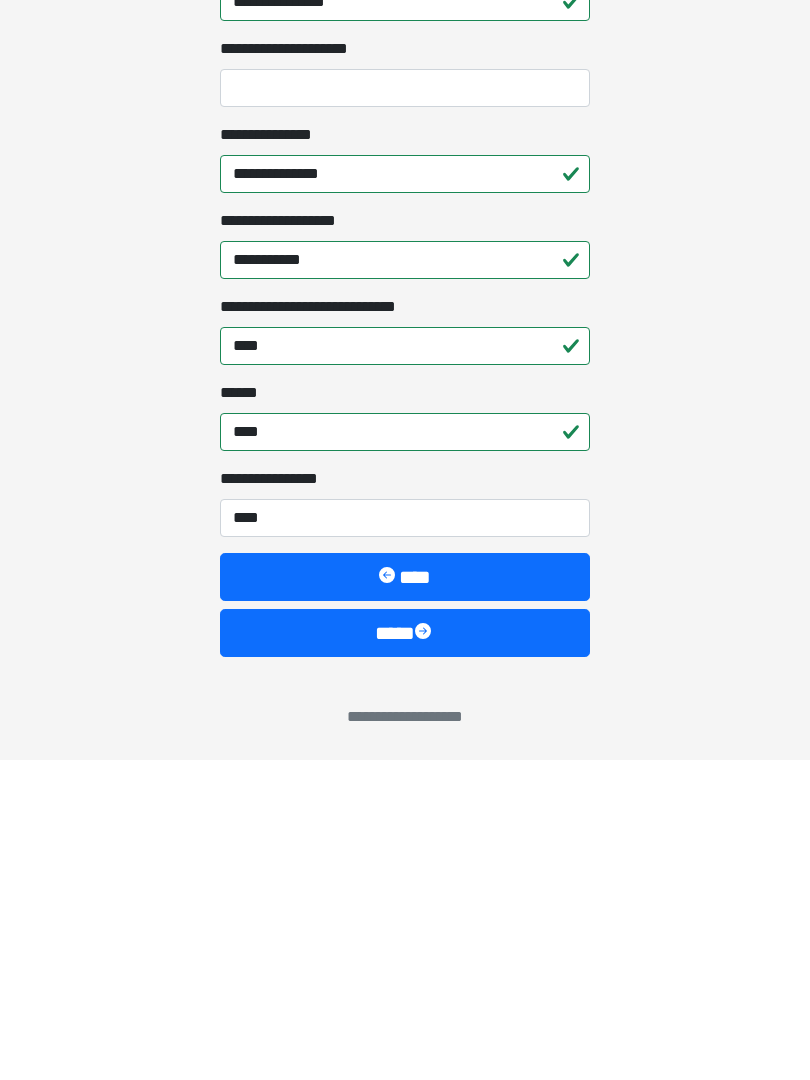 click on "****" at bounding box center [405, 953] 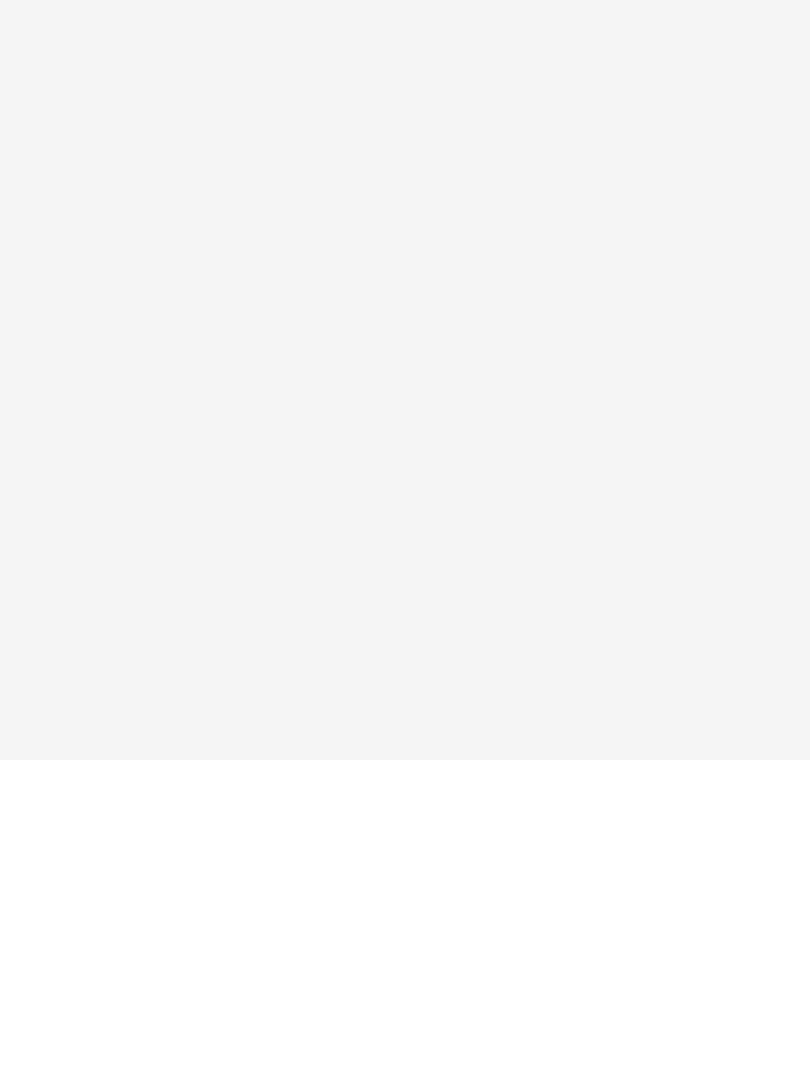 scroll, scrollTop: 0, scrollLeft: 0, axis: both 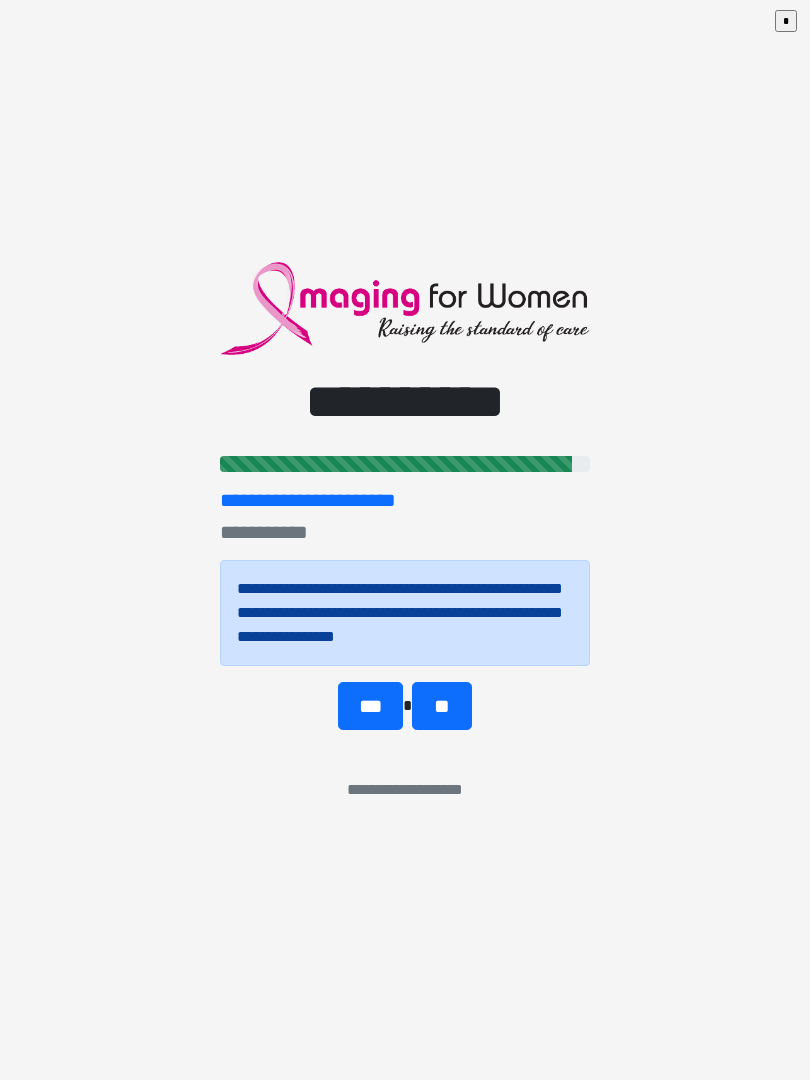 click on "***" at bounding box center (370, 706) 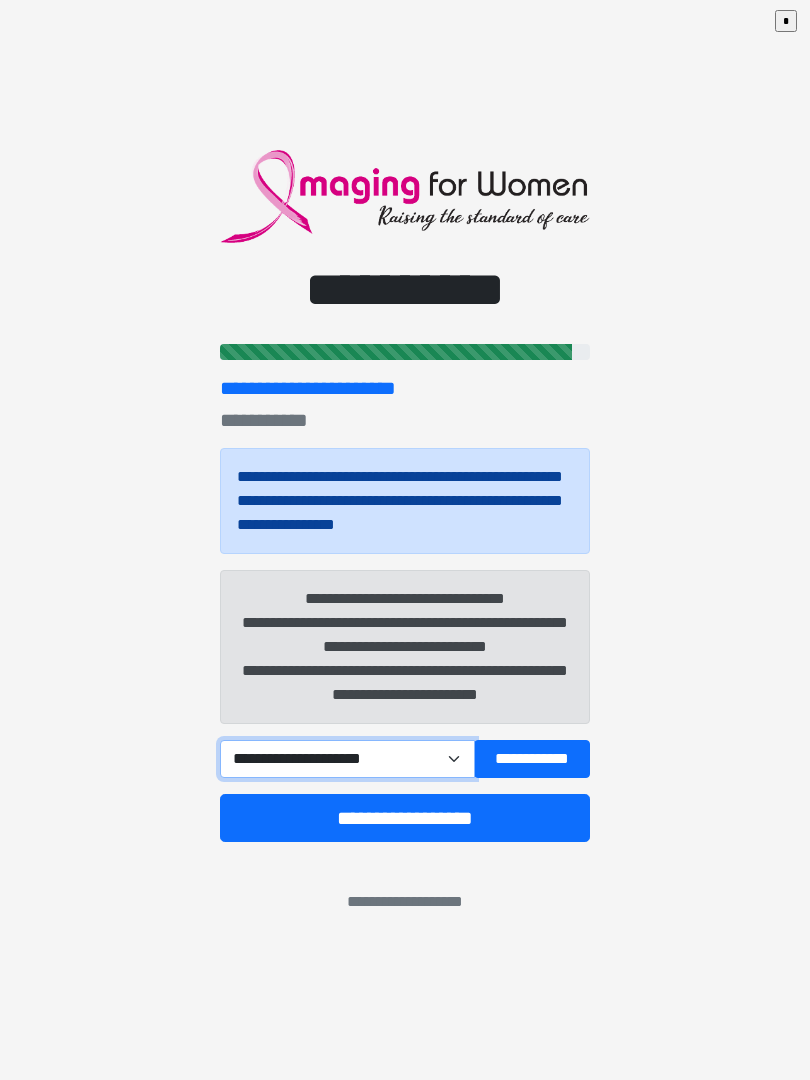 click on "**********" at bounding box center (347, 759) 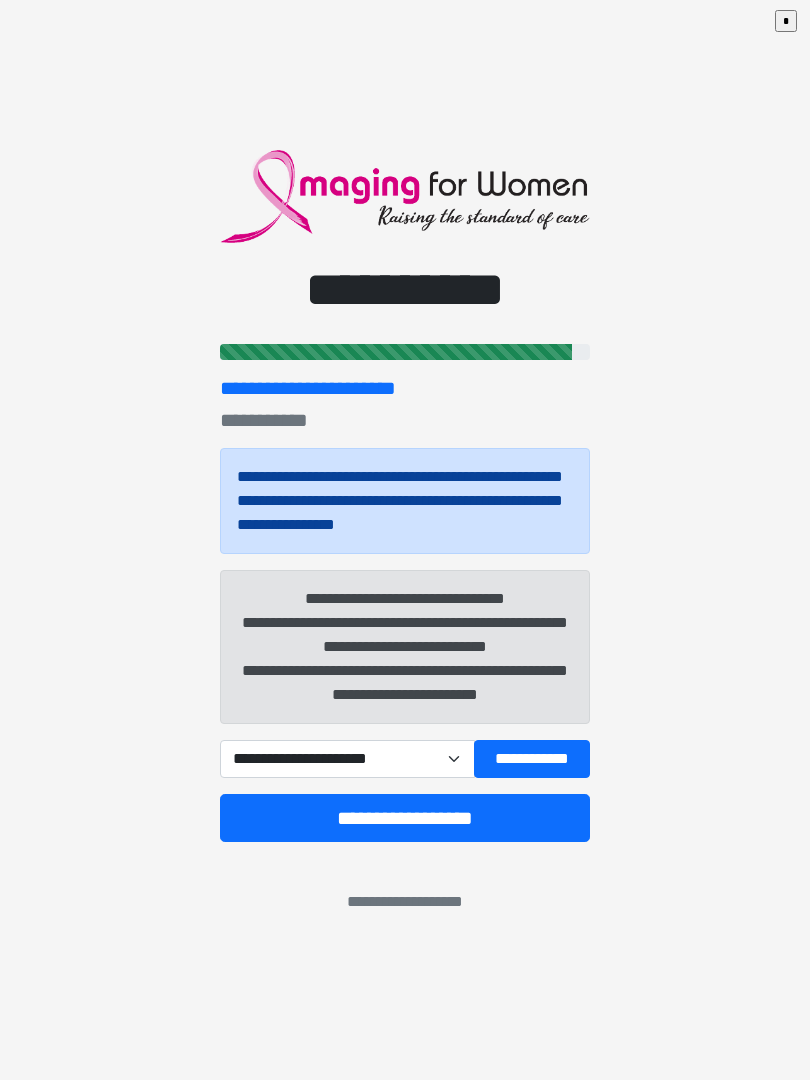 click on "**********" at bounding box center [405, 818] 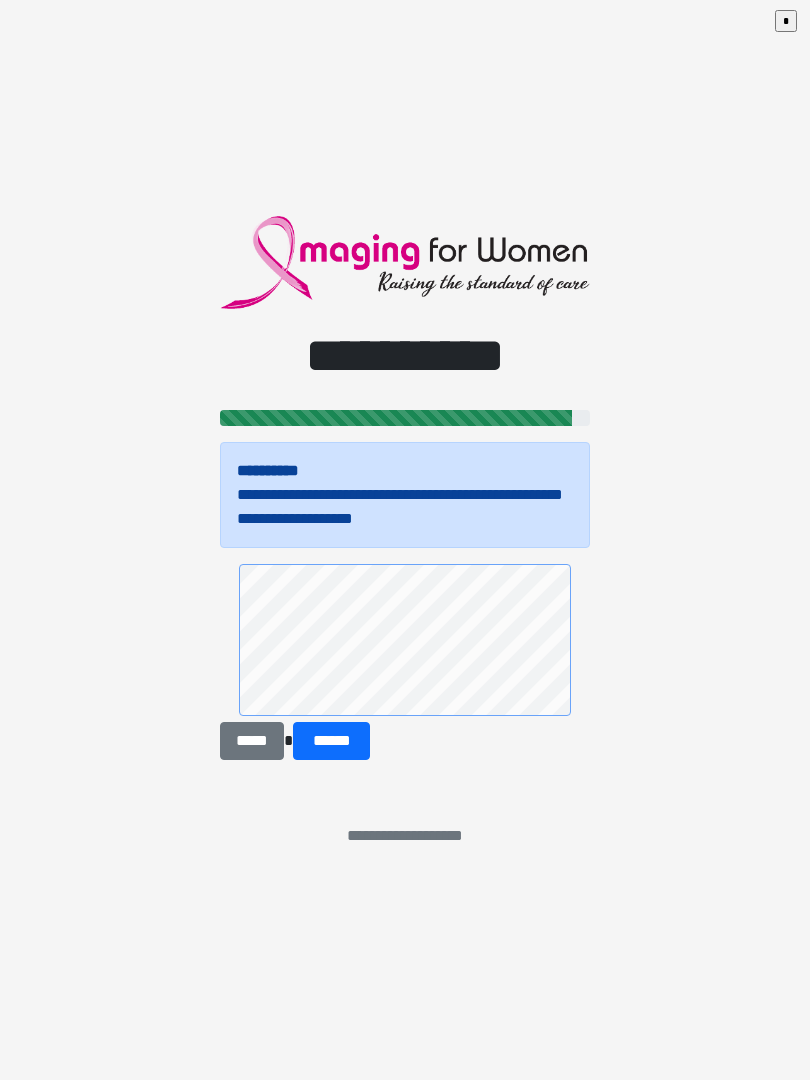 click on "******" at bounding box center (331, 741) 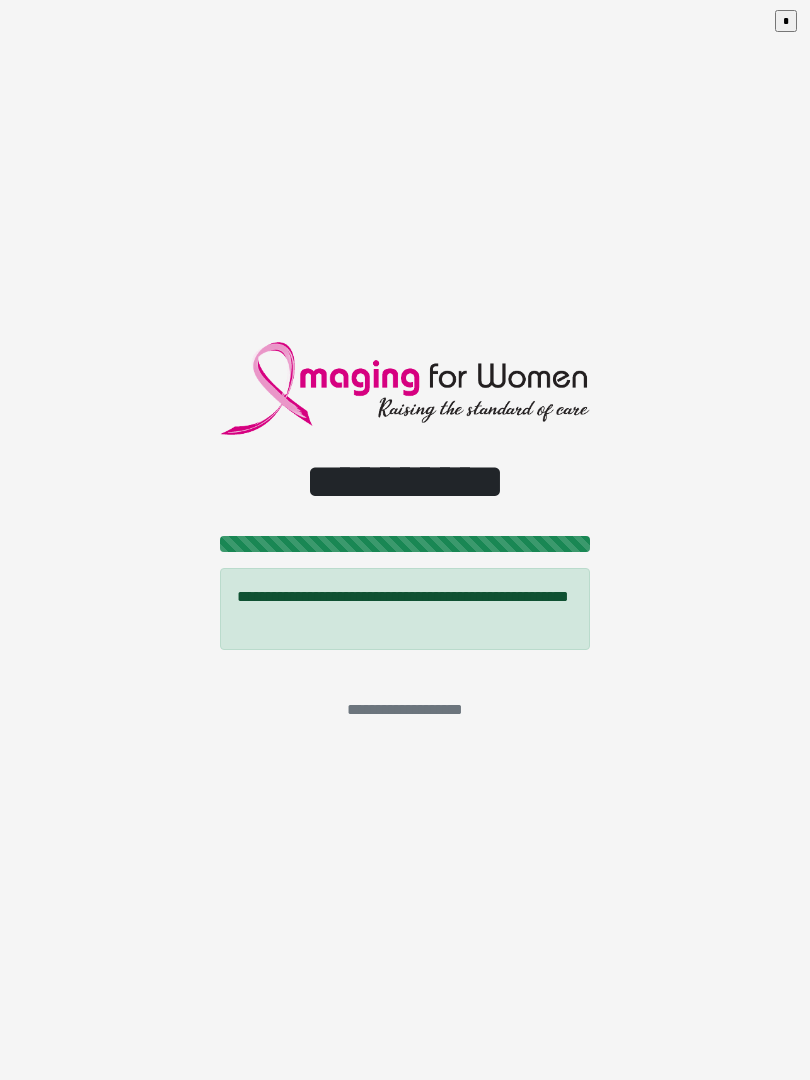 click on "**********" at bounding box center [405, 540] 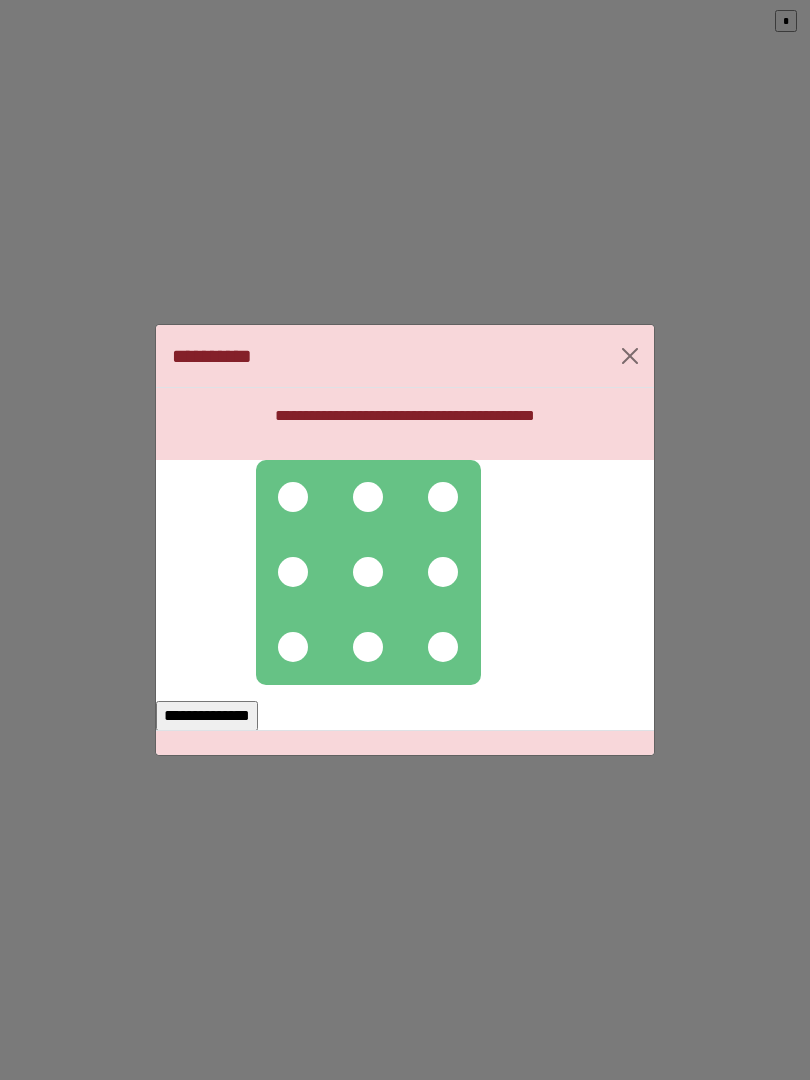 click at bounding box center [293, 497] 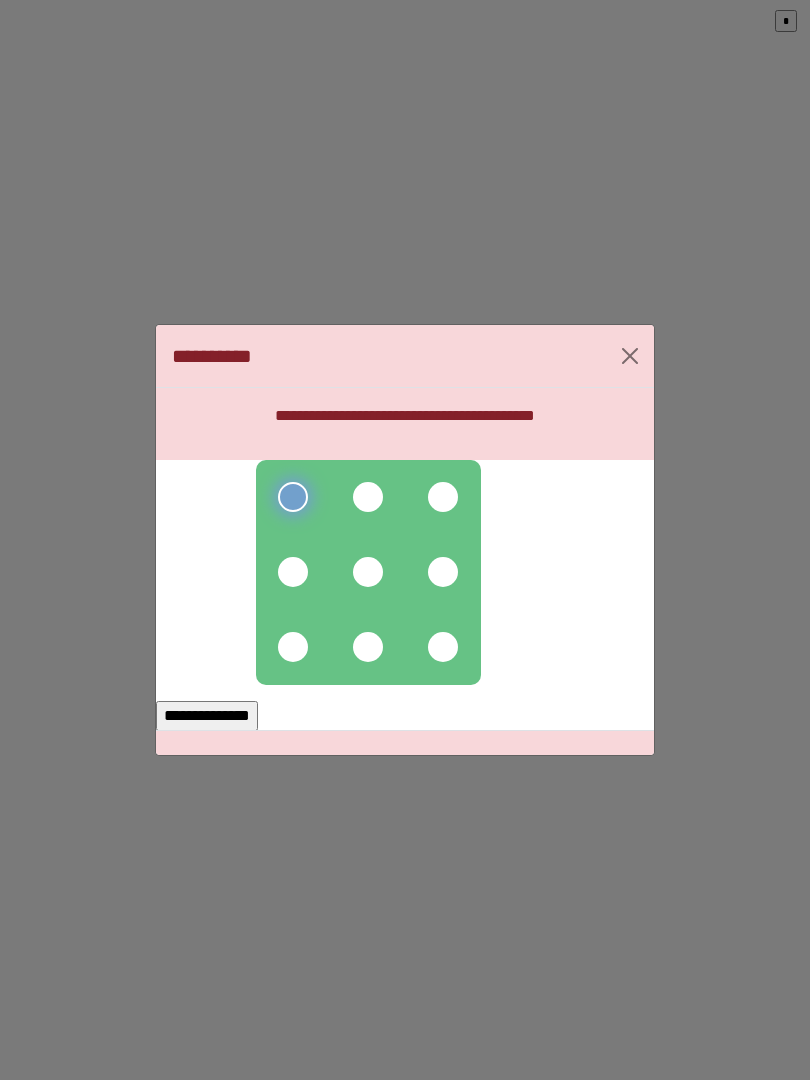 click at bounding box center [368, 572] 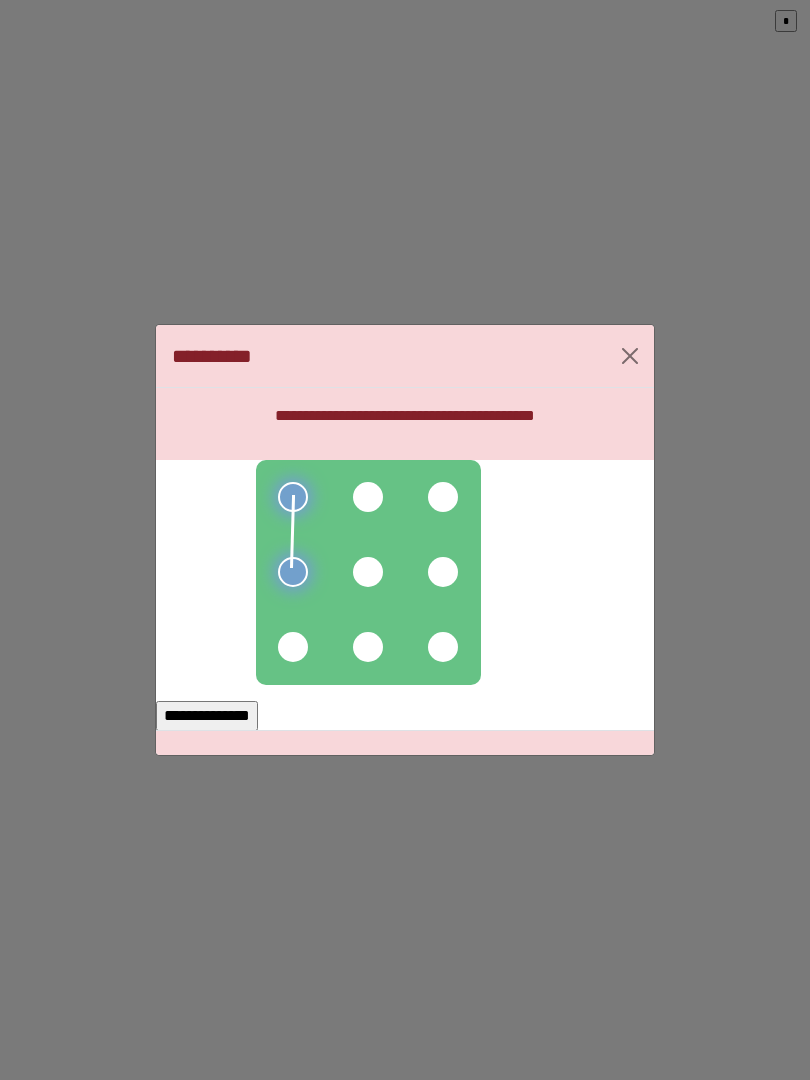 click at bounding box center [368, 572] 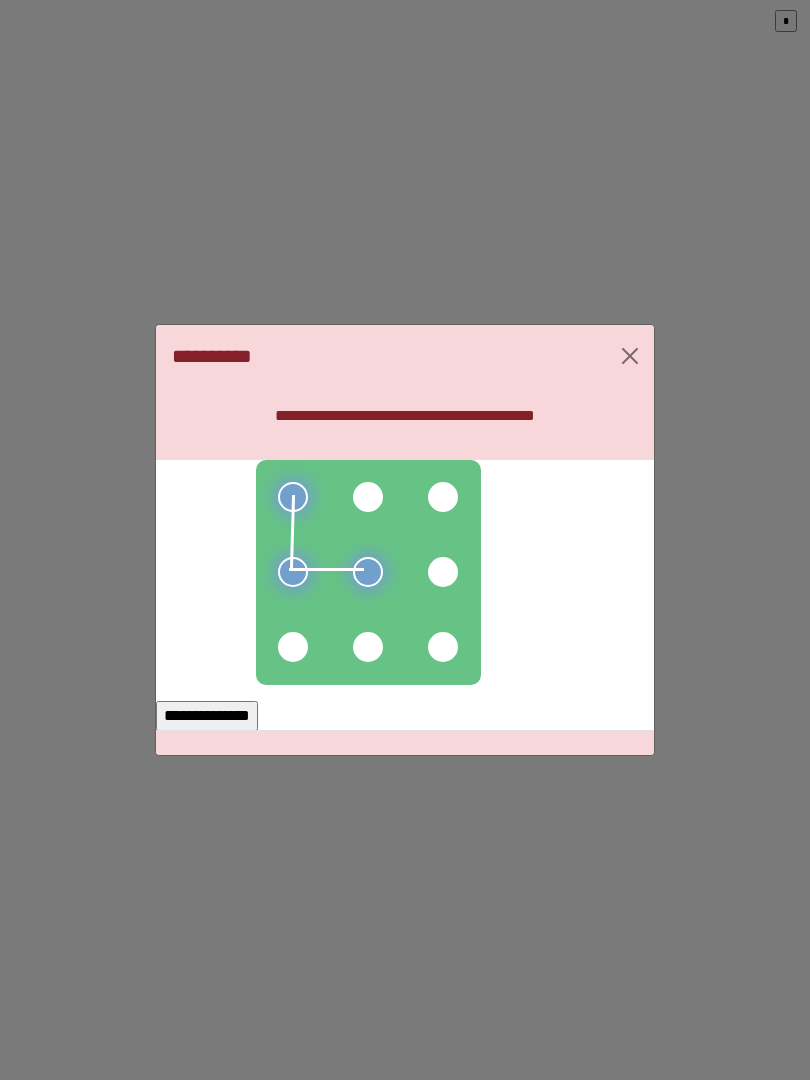 click at bounding box center [368, 497] 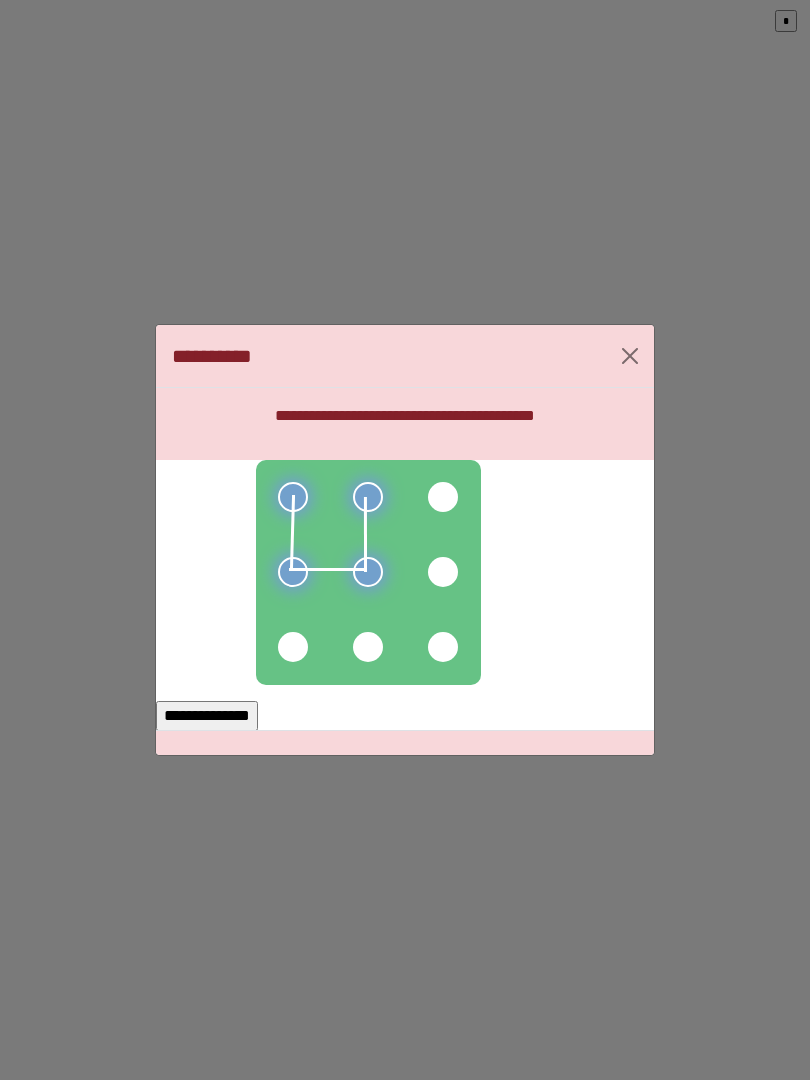 click at bounding box center (293, 647) 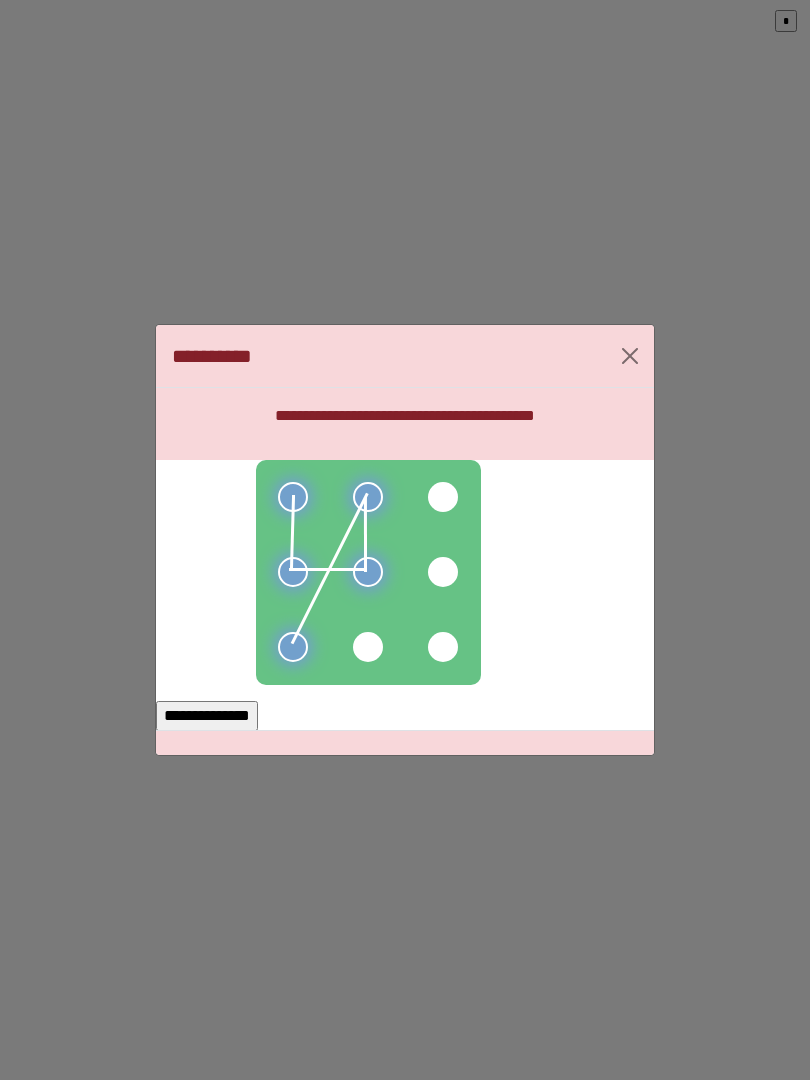 click on "**********" at bounding box center (207, 716) 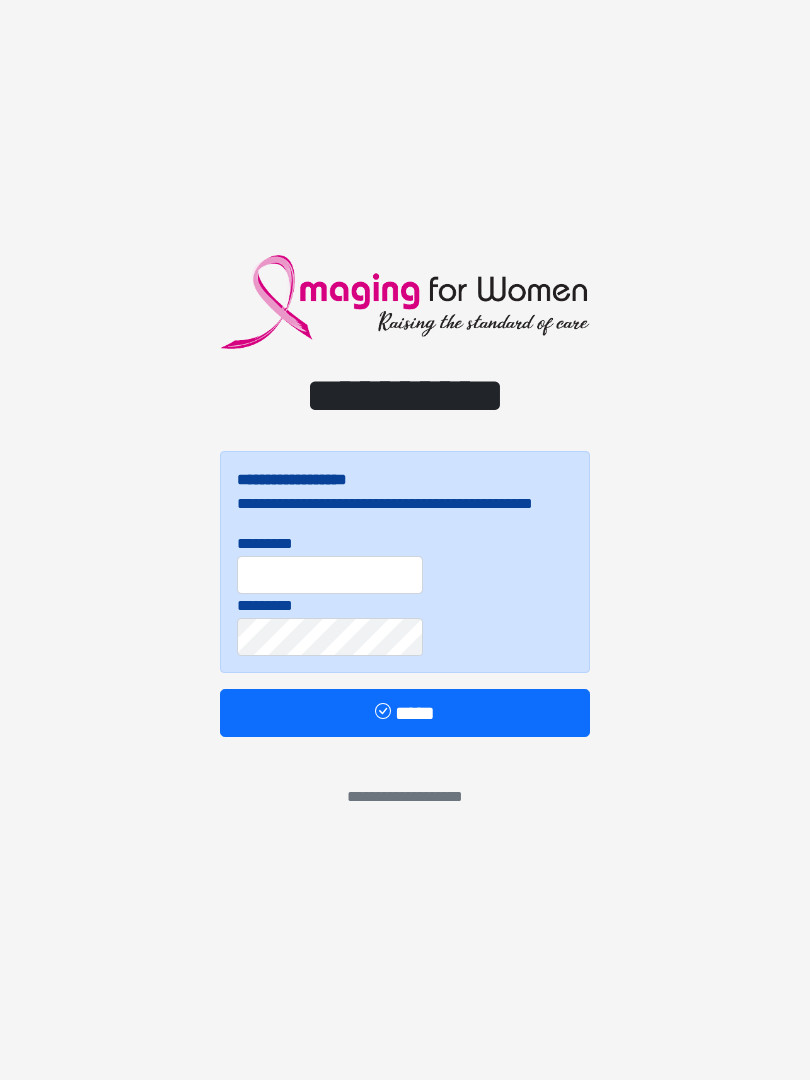 scroll, scrollTop: 0, scrollLeft: 0, axis: both 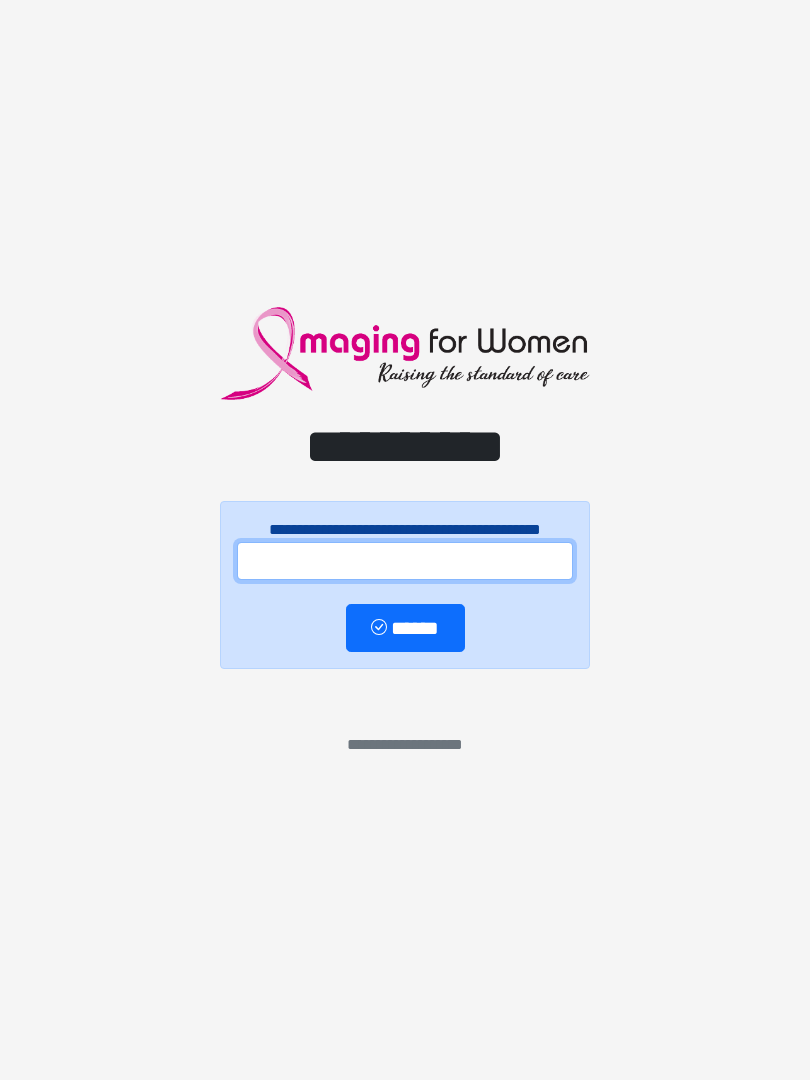 click at bounding box center (405, 561) 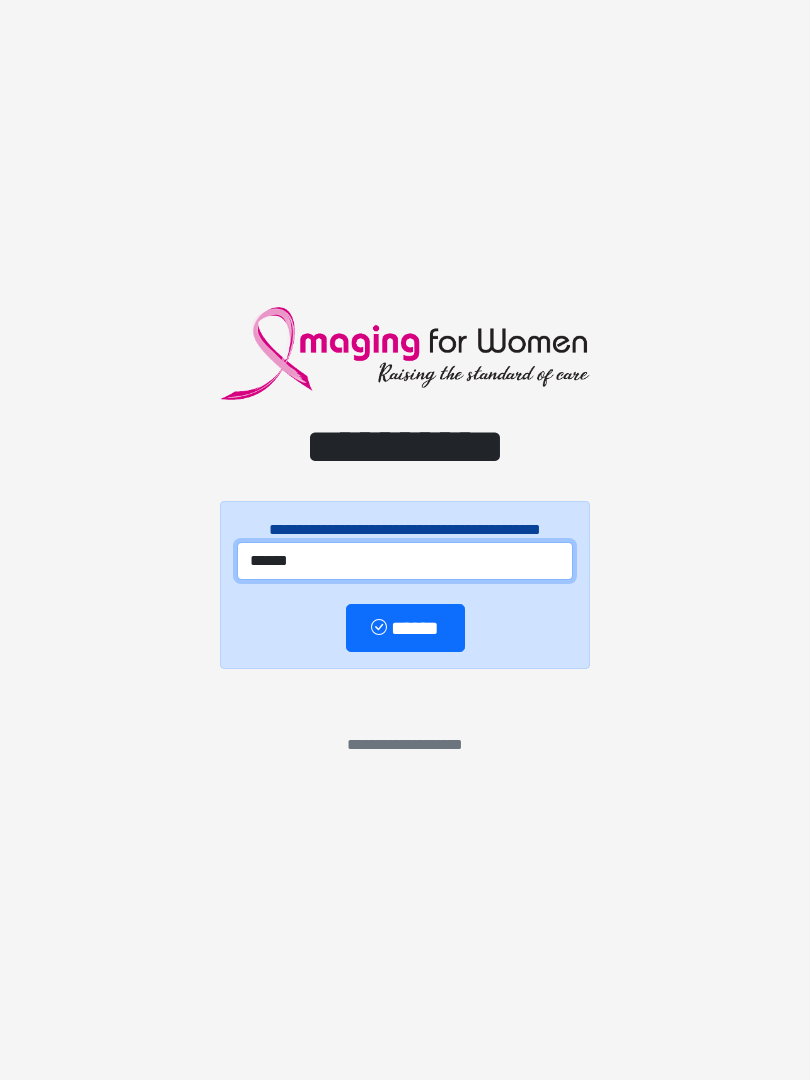 type on "******" 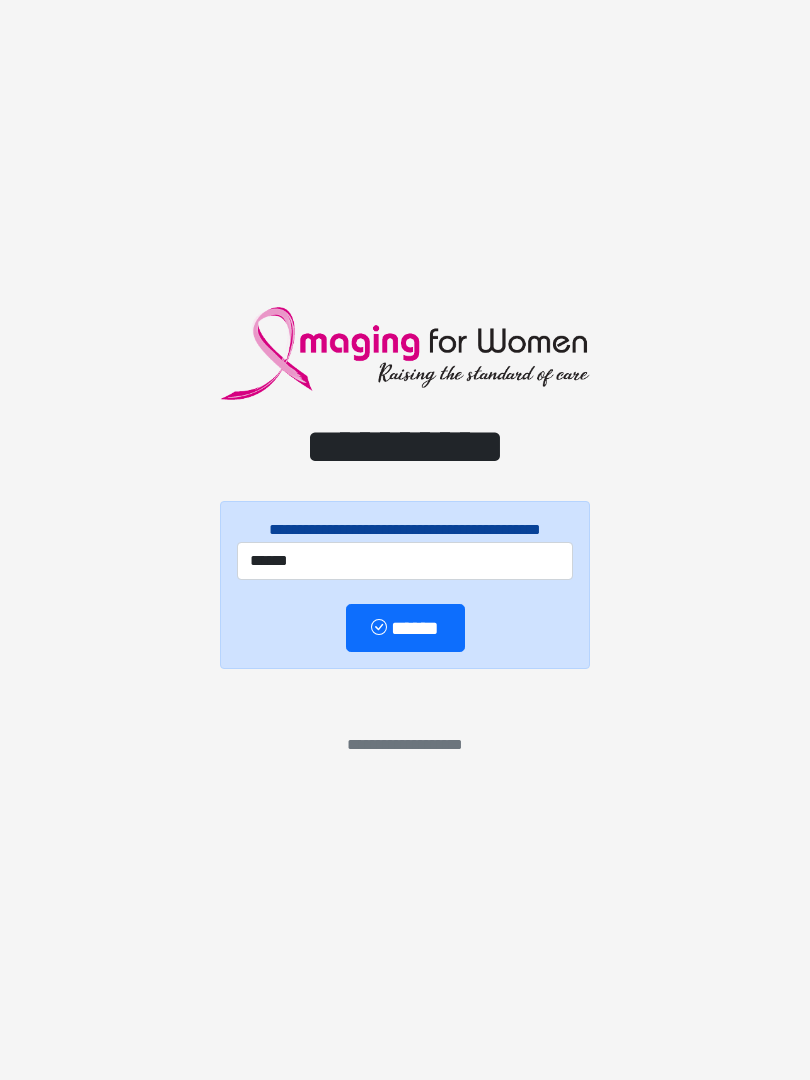 click on "******" at bounding box center (405, 628) 